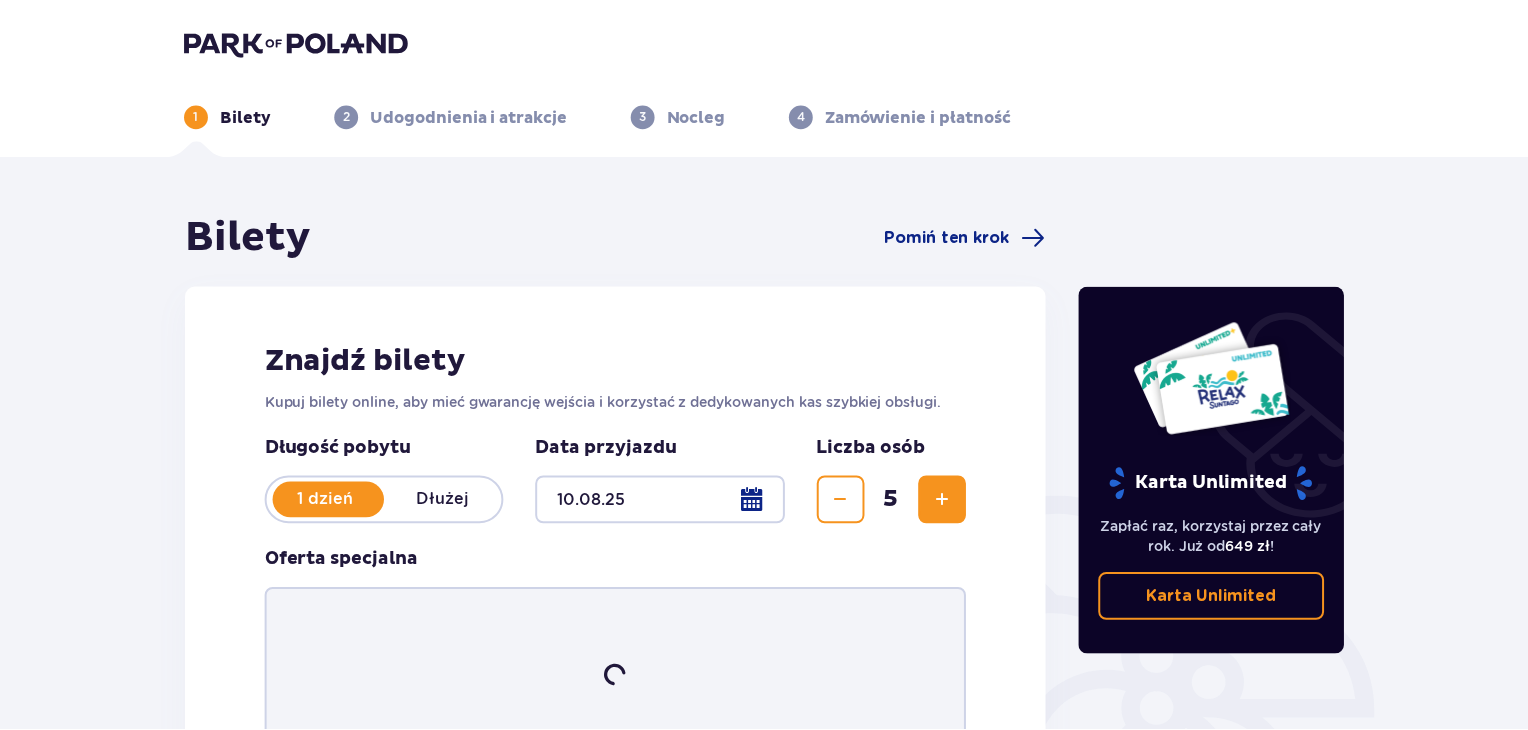 scroll, scrollTop: 0, scrollLeft: 0, axis: both 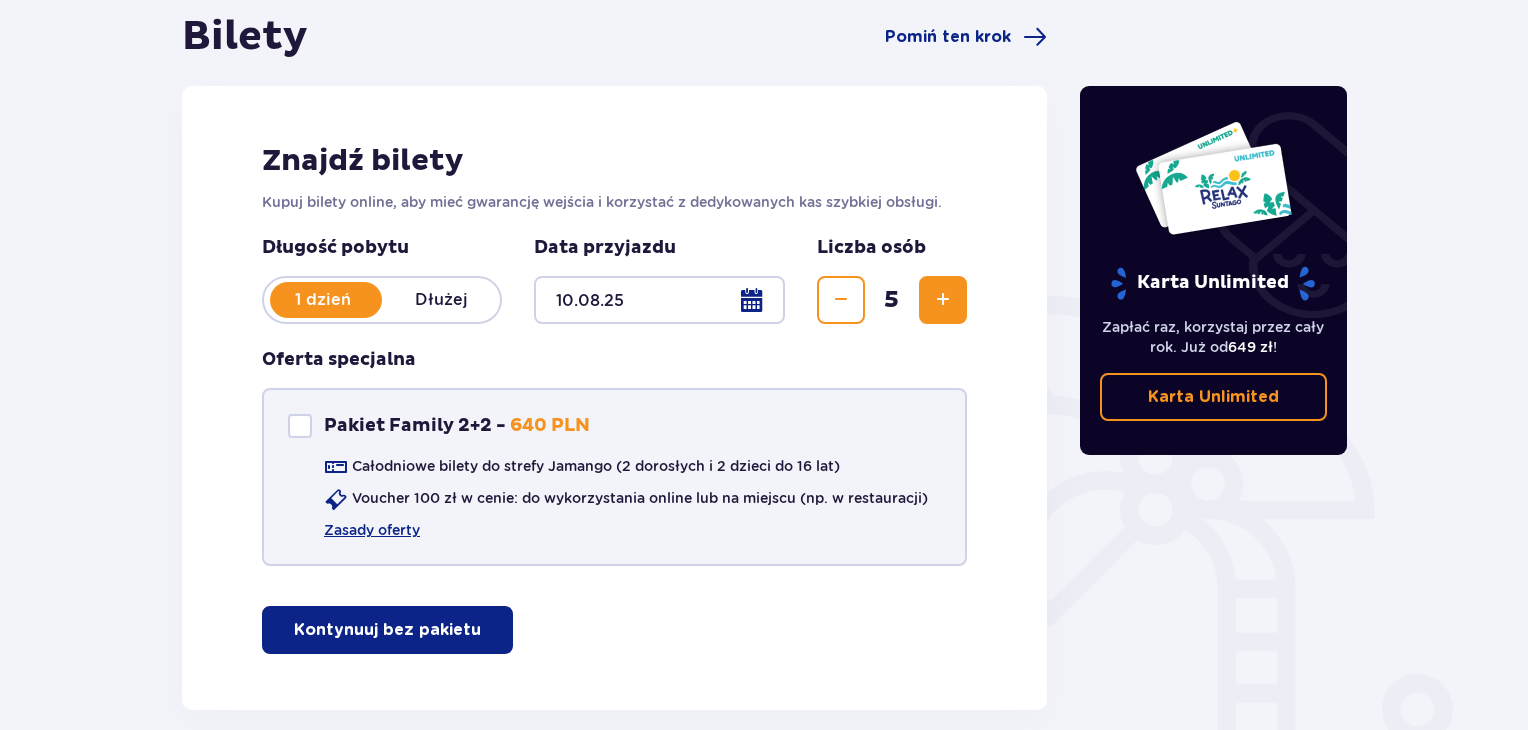 click at bounding box center [300, 426] 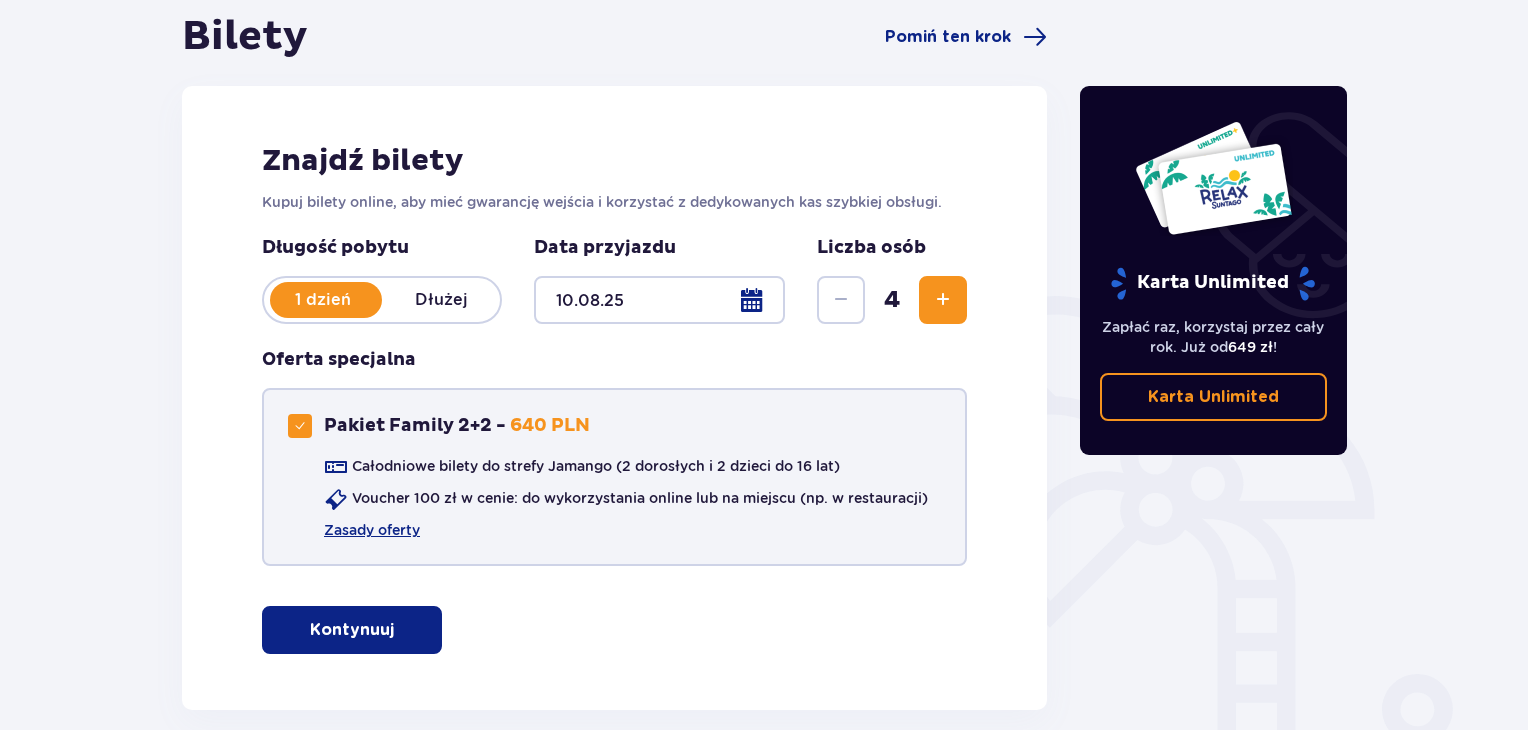 click at bounding box center (300, 426) 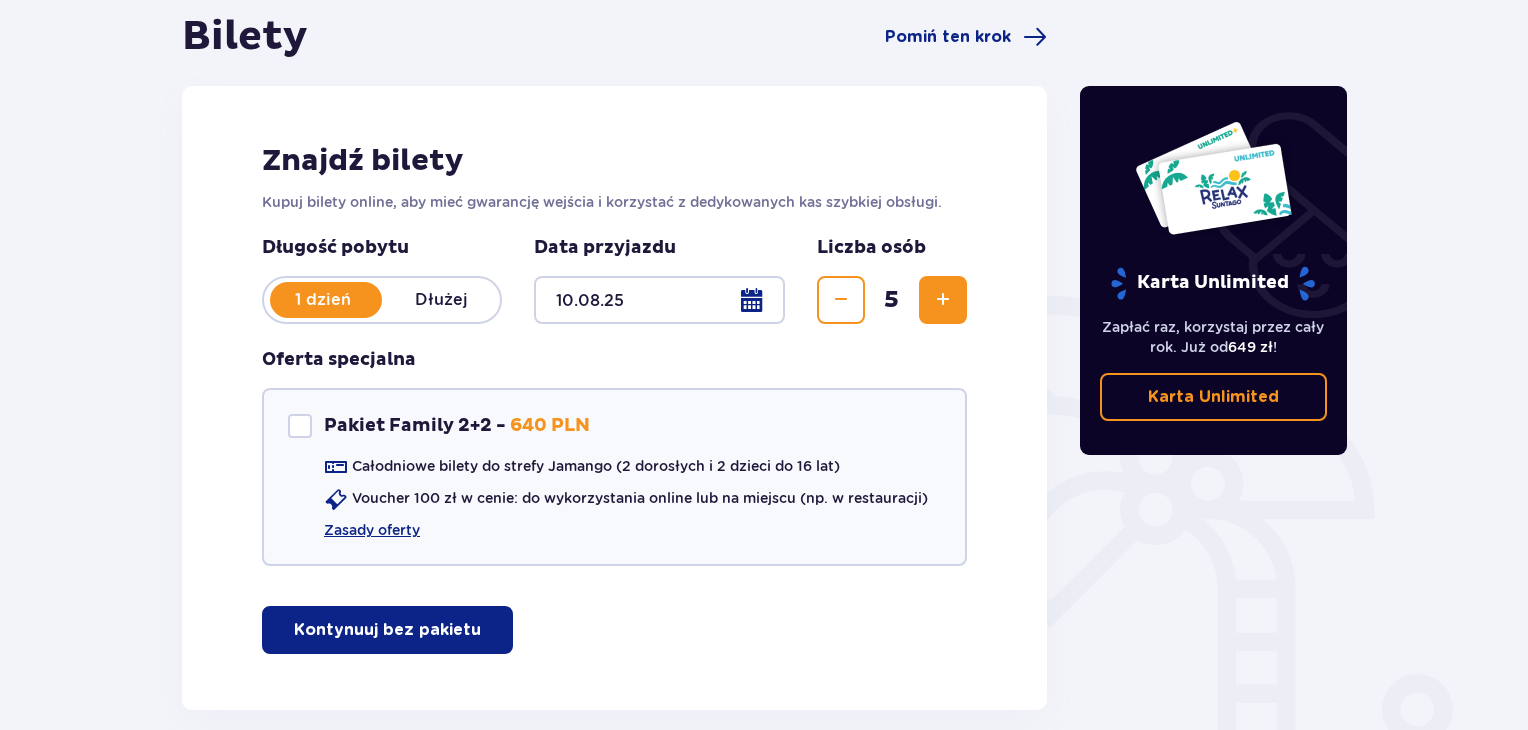 click on "Kontynuuj bez pakietu" at bounding box center (387, 630) 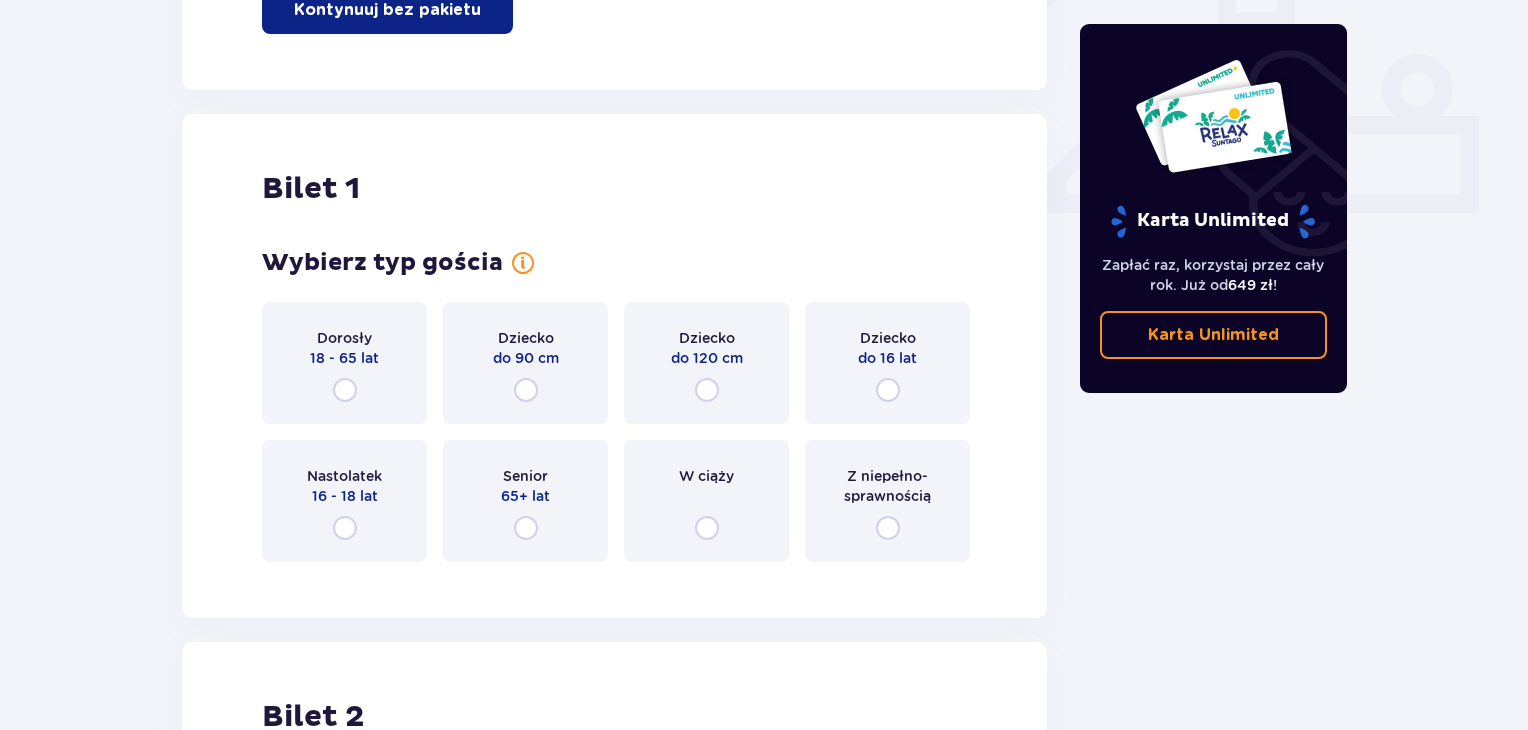 scroll, scrollTop: 909, scrollLeft: 0, axis: vertical 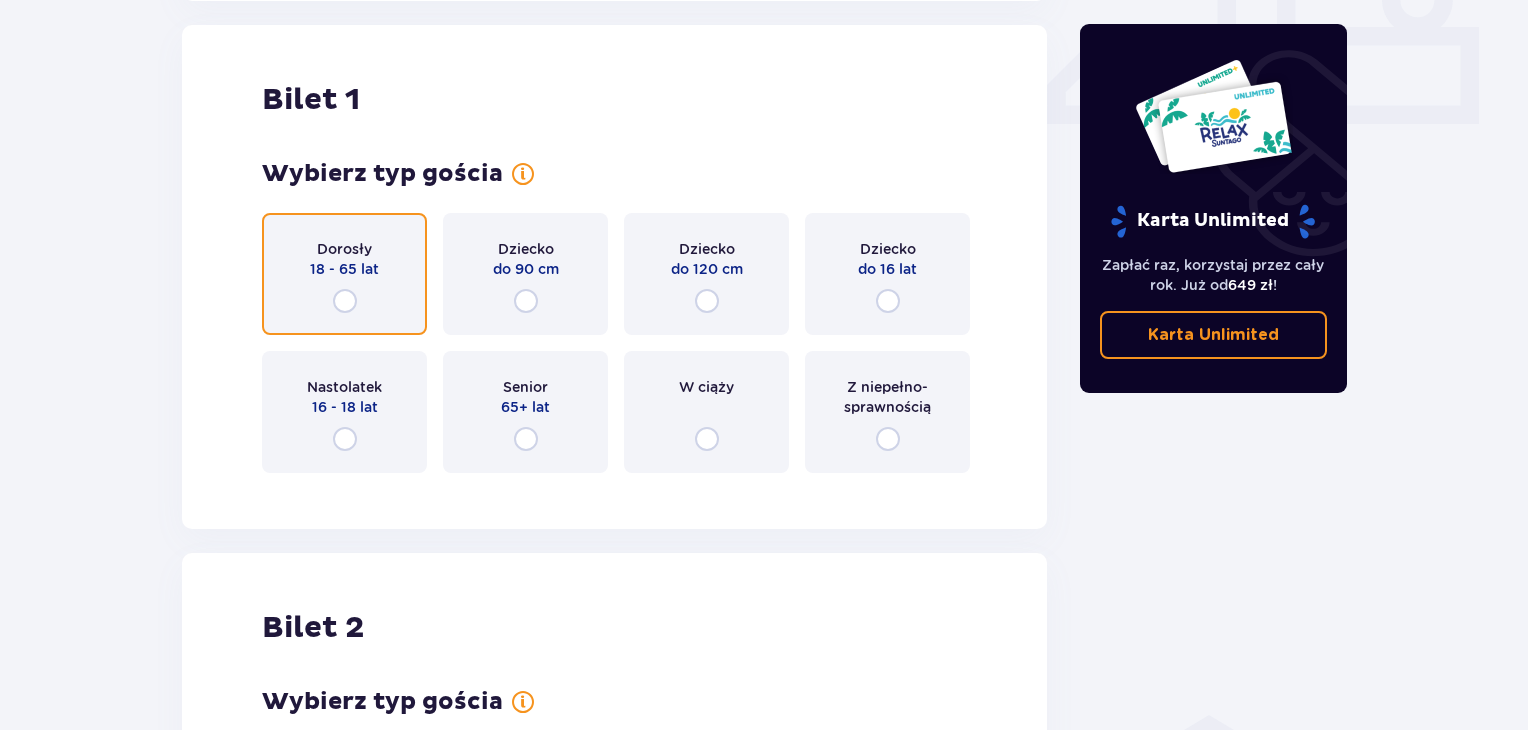 click at bounding box center [345, 301] 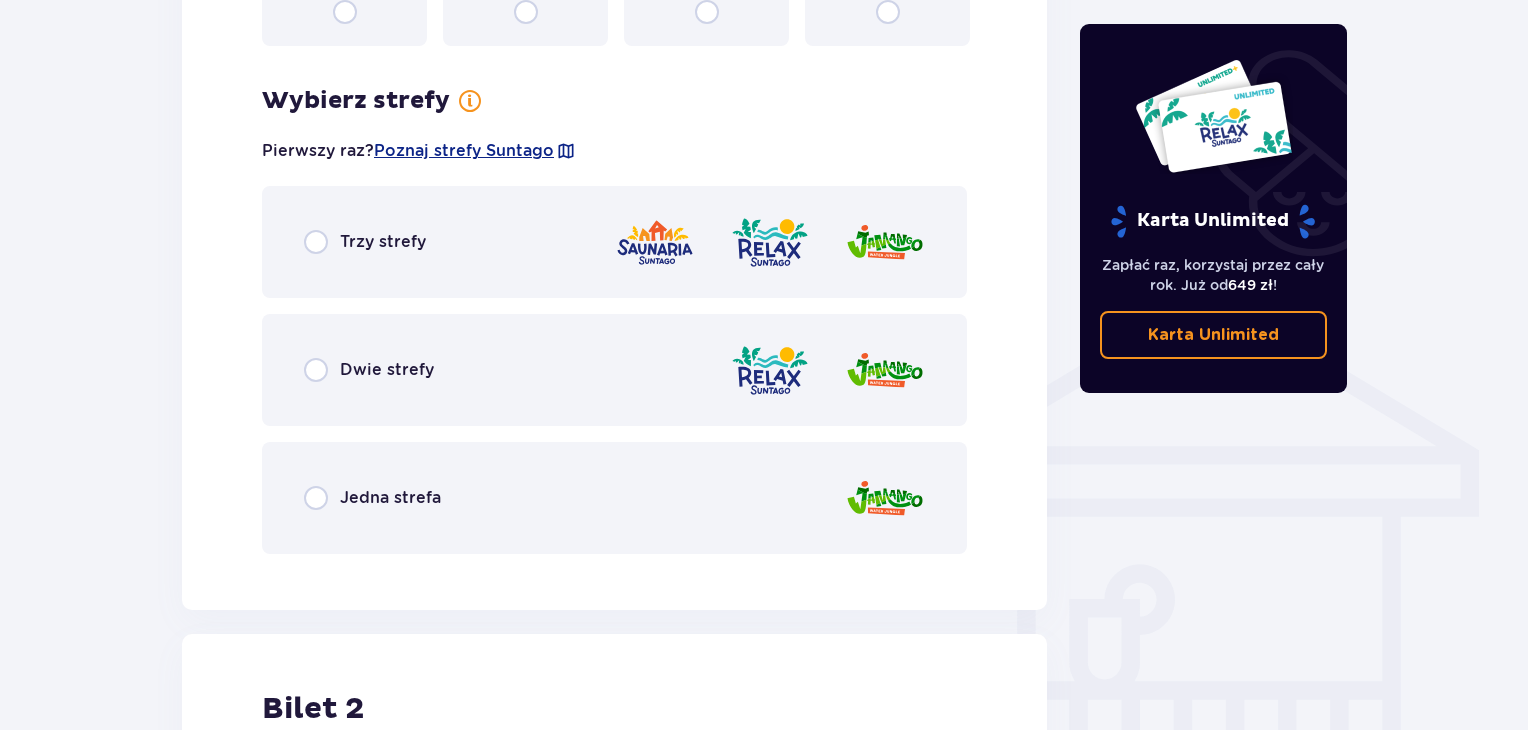 scroll, scrollTop: 1397, scrollLeft: 0, axis: vertical 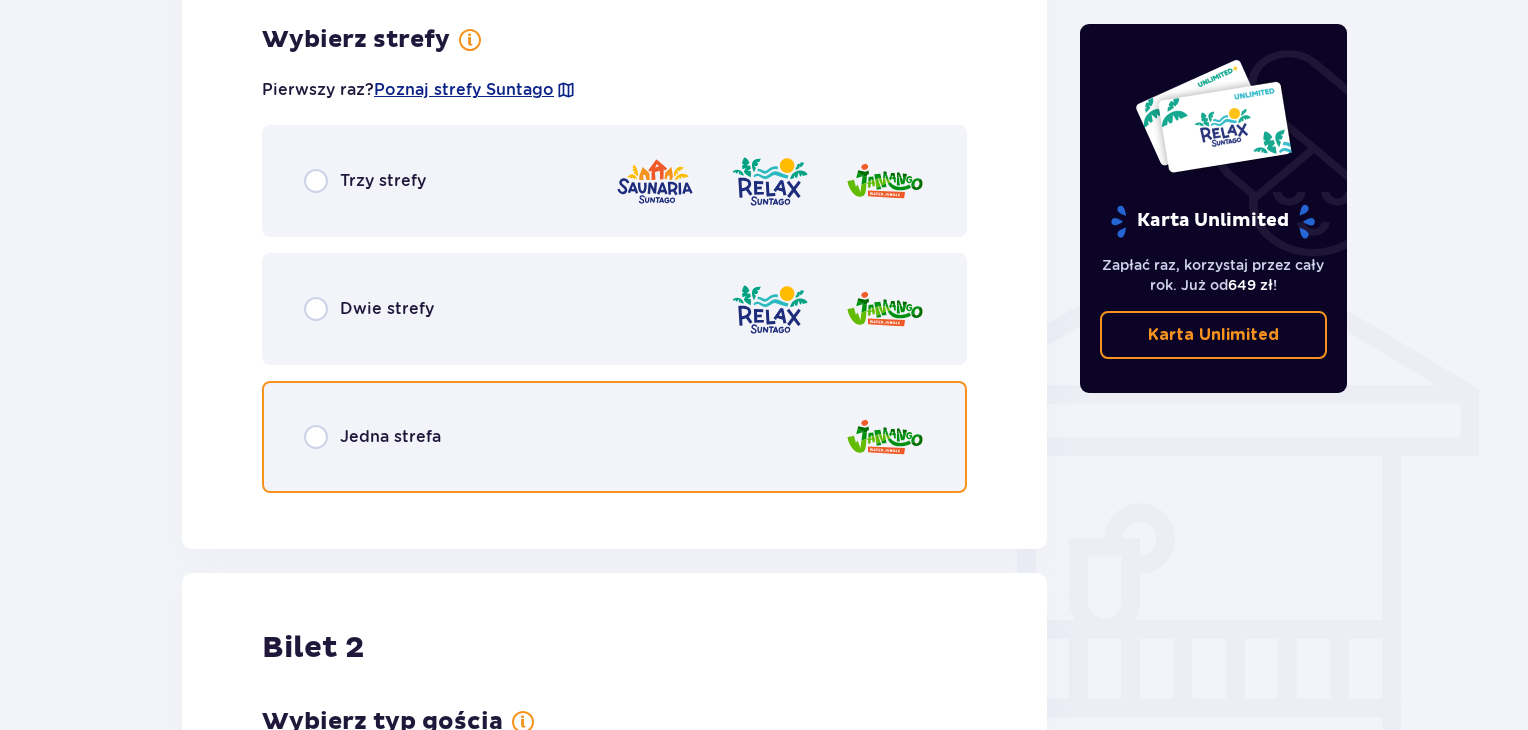 click at bounding box center (316, 437) 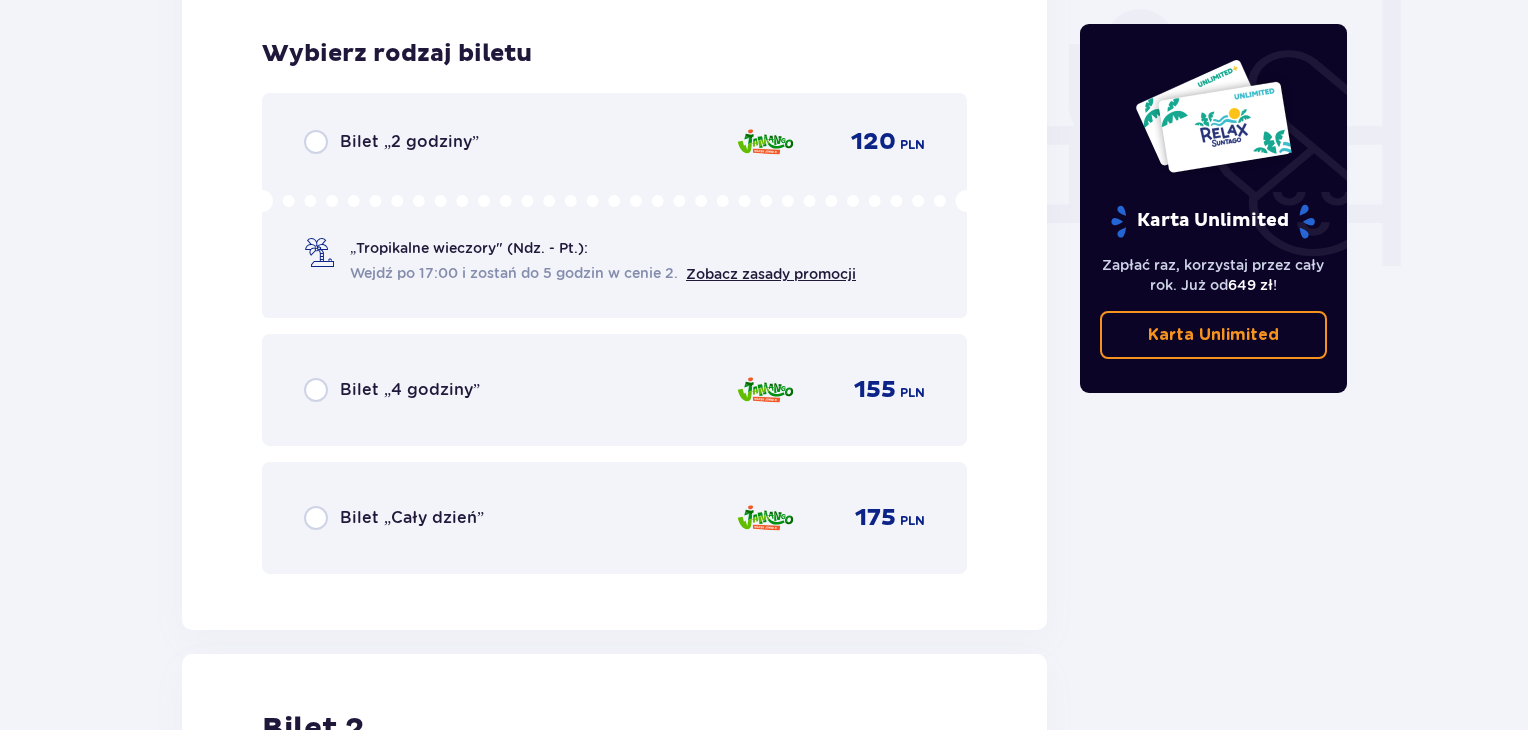 scroll, scrollTop: 1905, scrollLeft: 0, axis: vertical 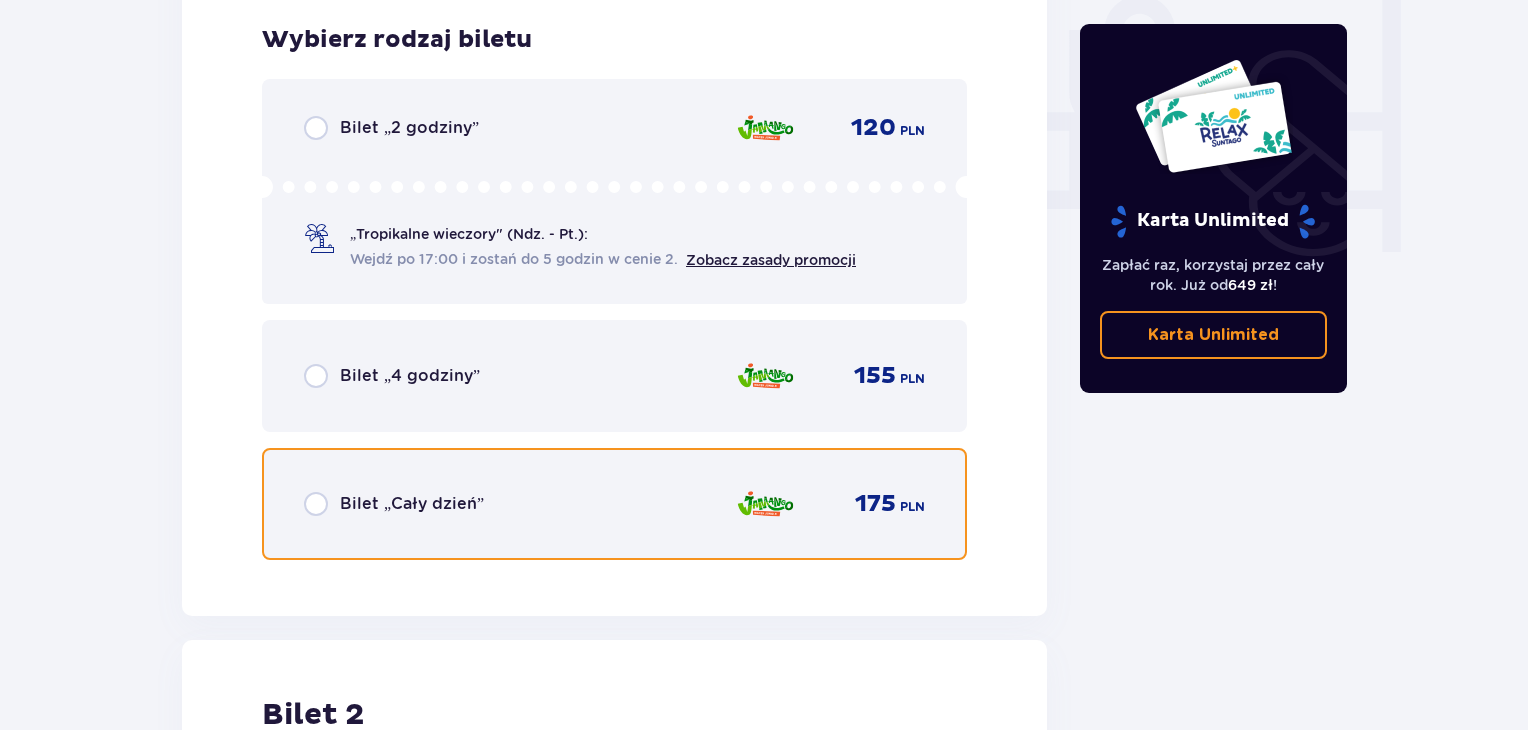 click at bounding box center [316, 504] 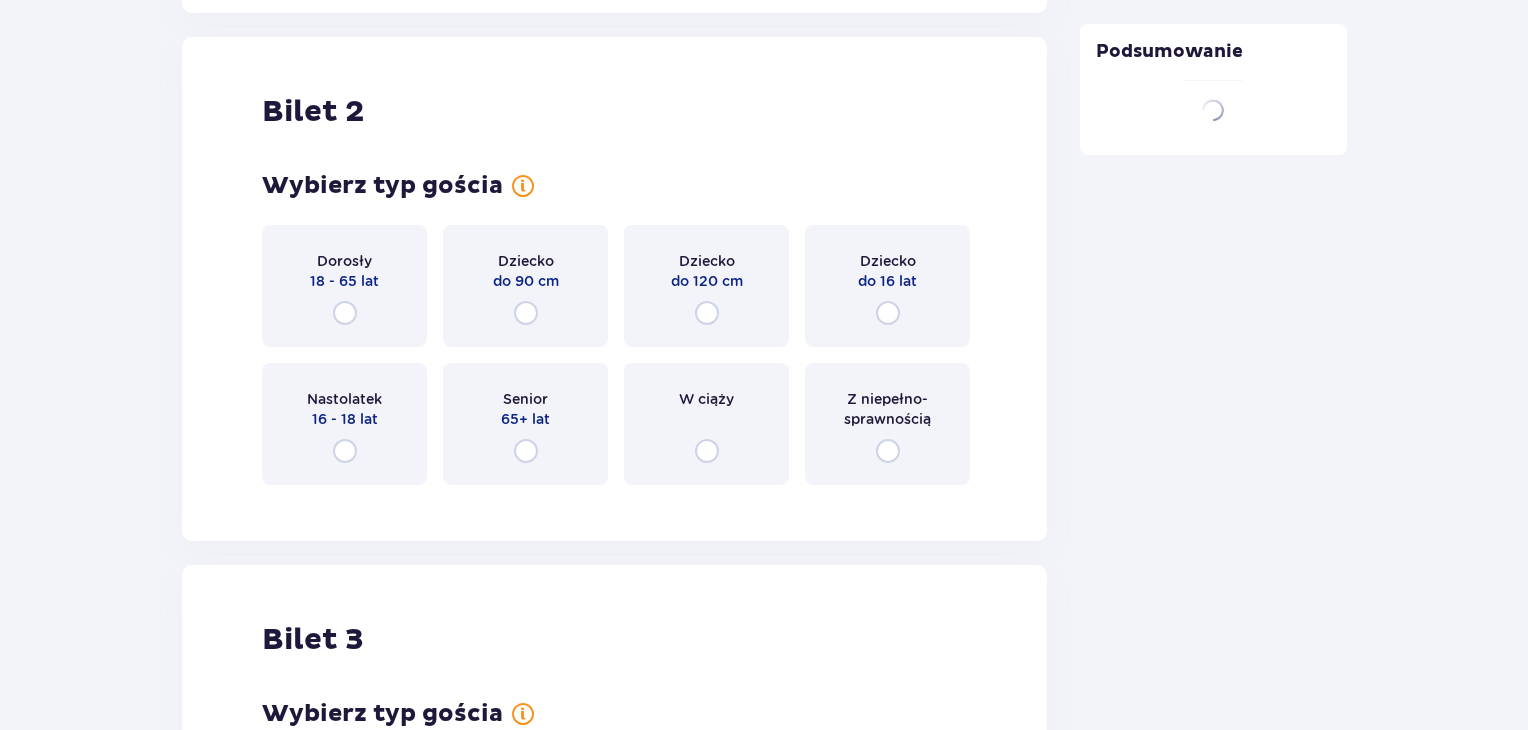scroll, scrollTop: 2519, scrollLeft: 0, axis: vertical 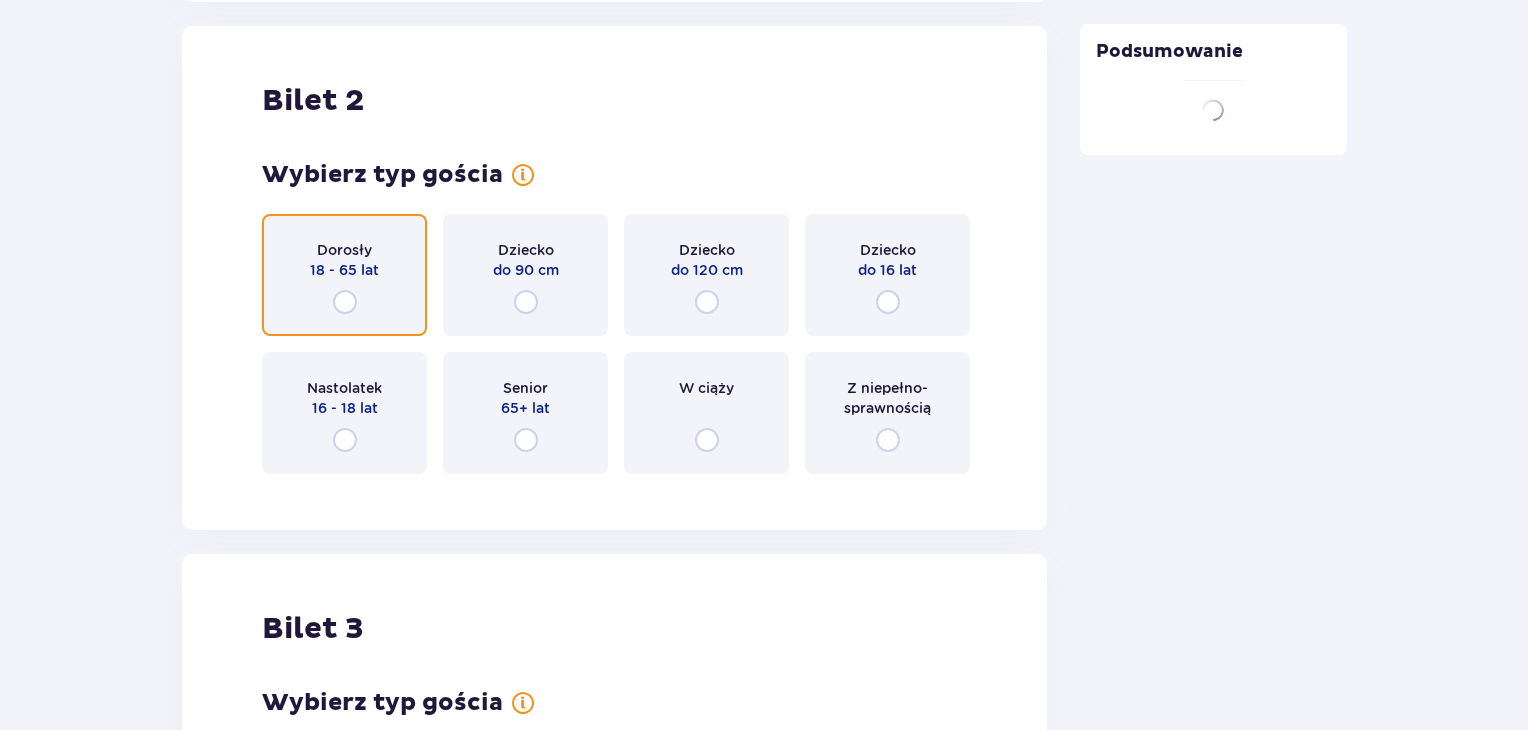 click at bounding box center (345, 302) 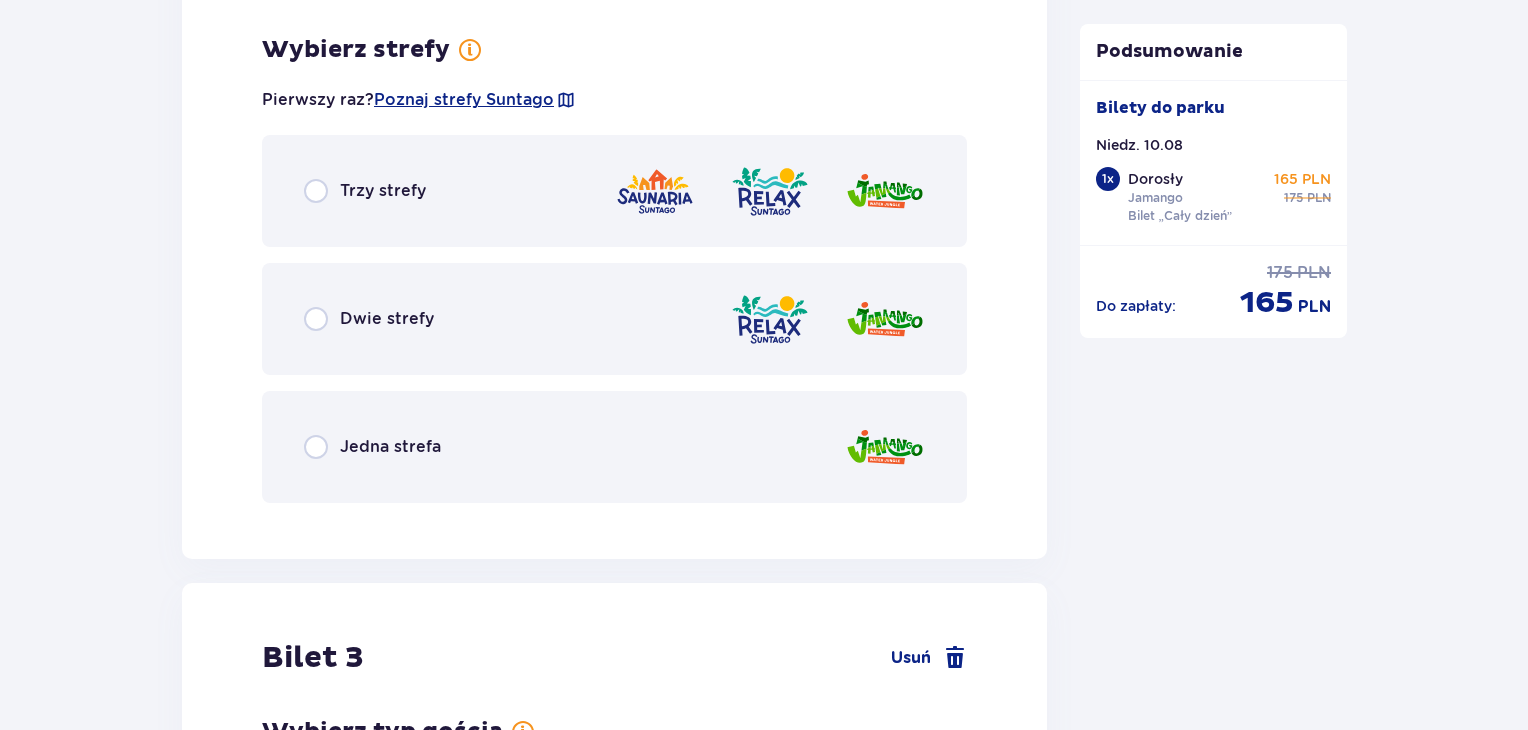 scroll, scrollTop: 3007, scrollLeft: 0, axis: vertical 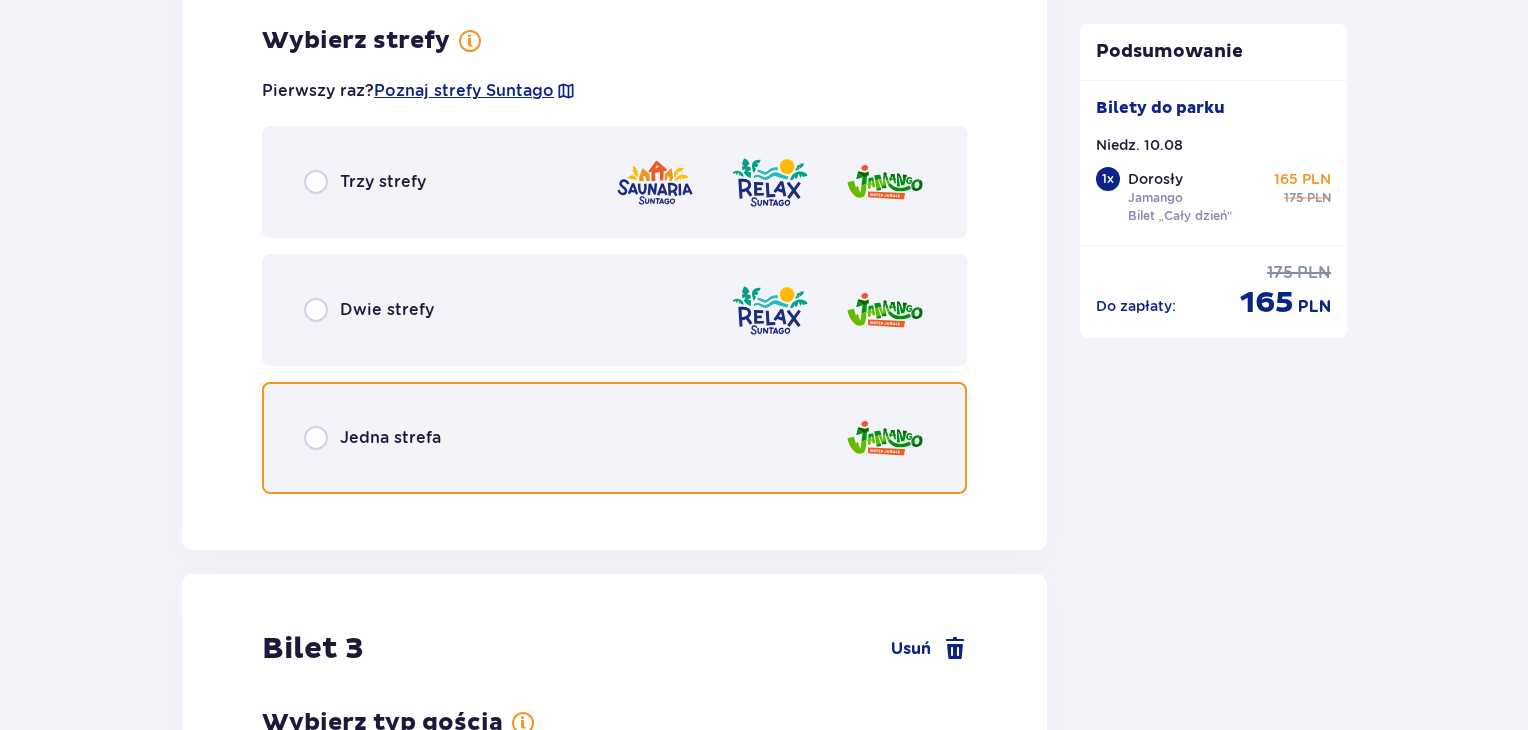 click at bounding box center (316, 438) 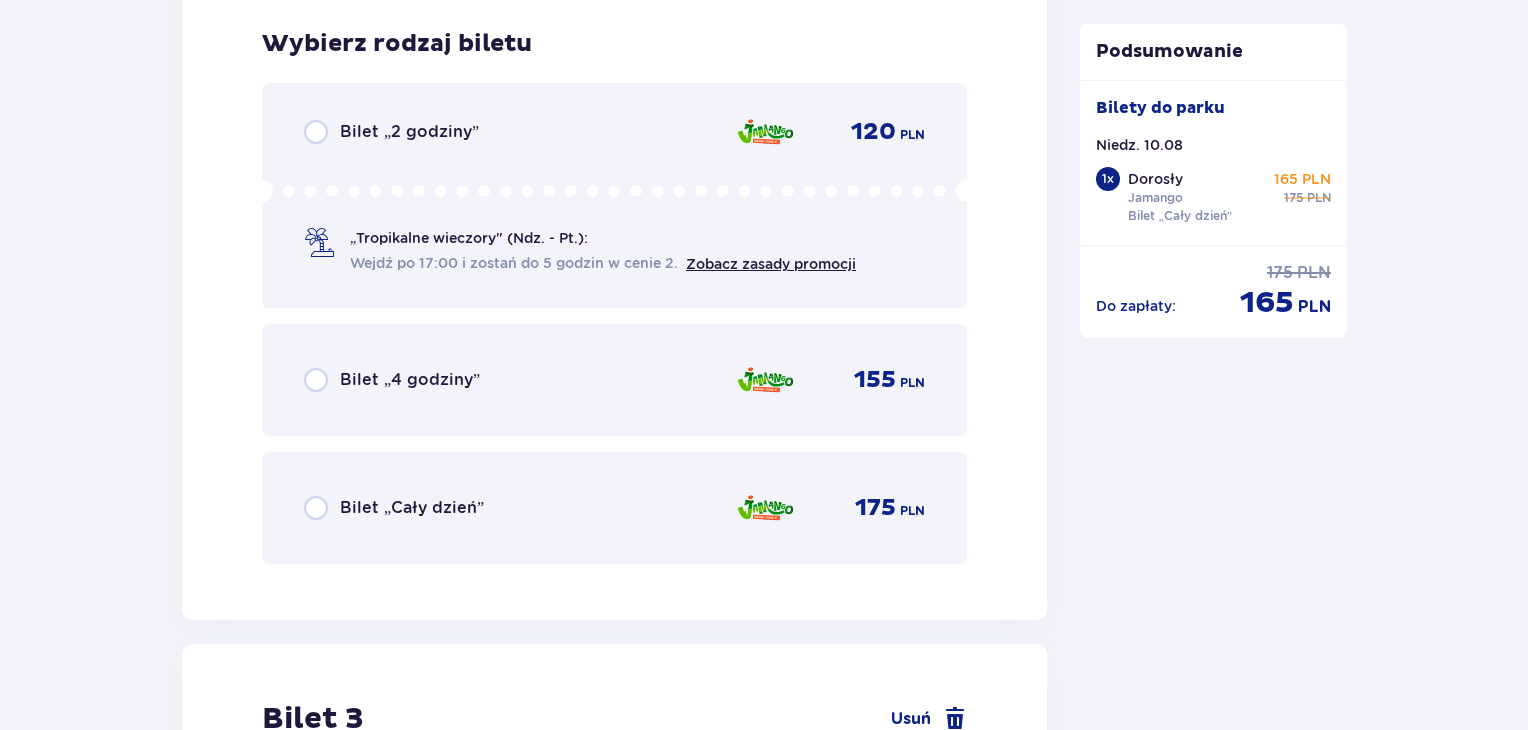 scroll, scrollTop: 3515, scrollLeft: 0, axis: vertical 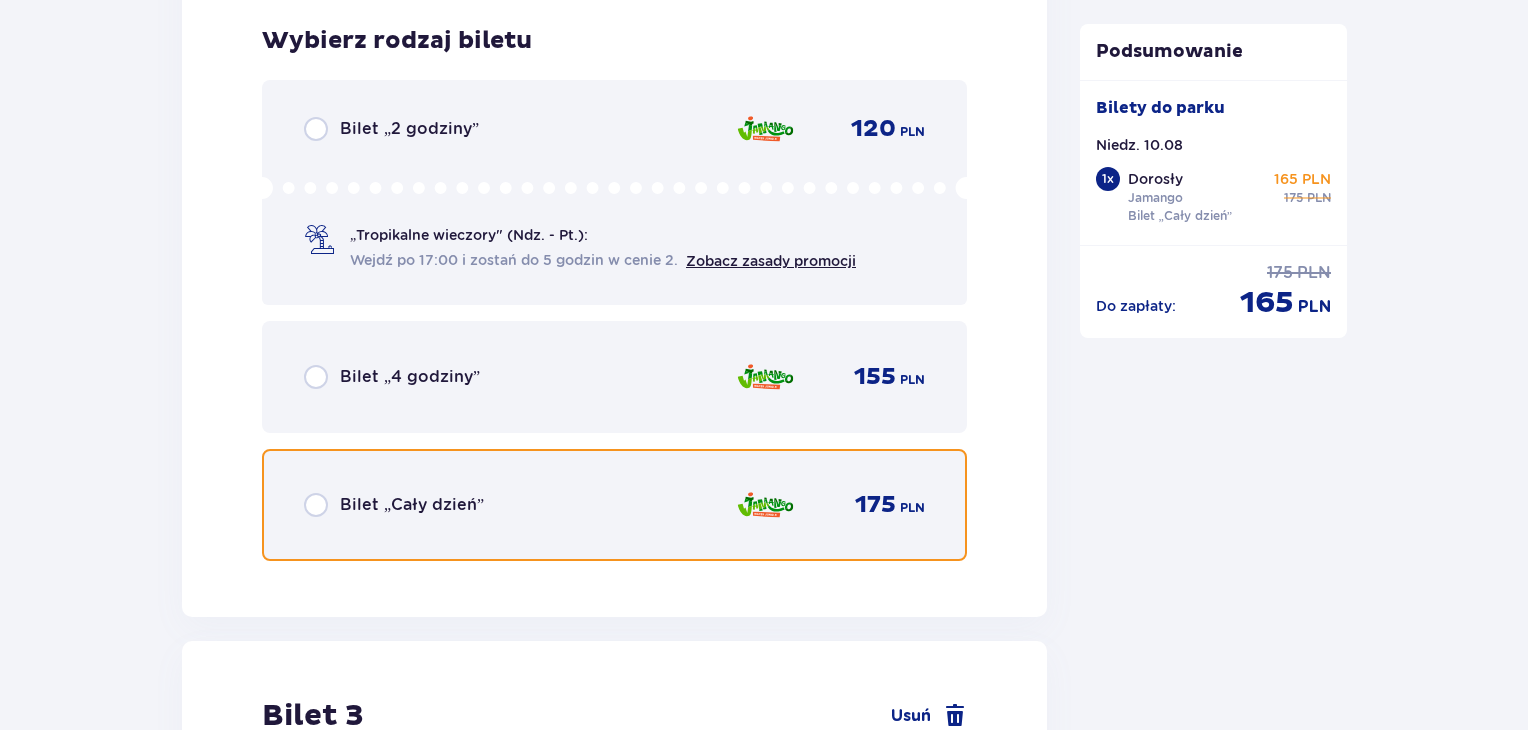 click at bounding box center [316, 505] 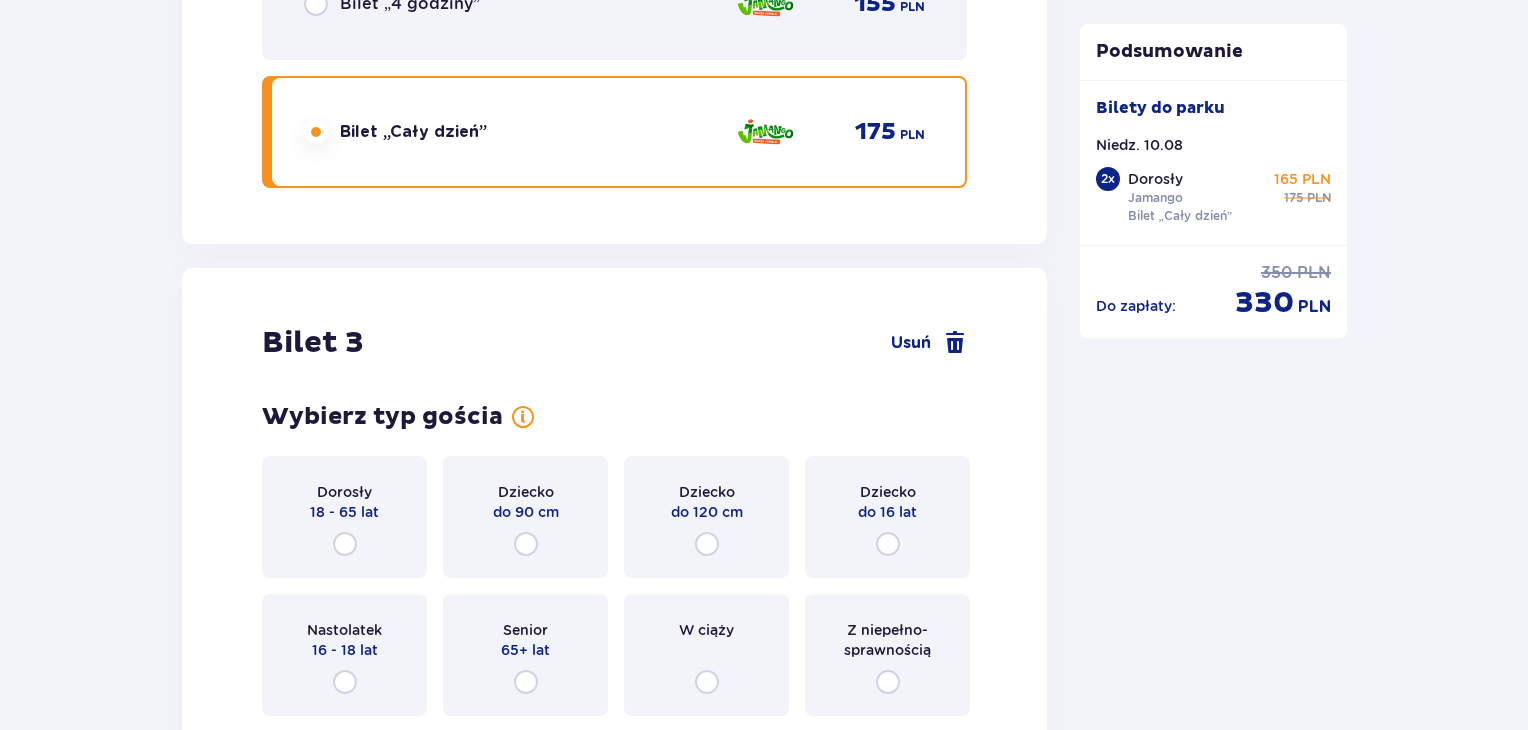 scroll, scrollTop: 4129, scrollLeft: 0, axis: vertical 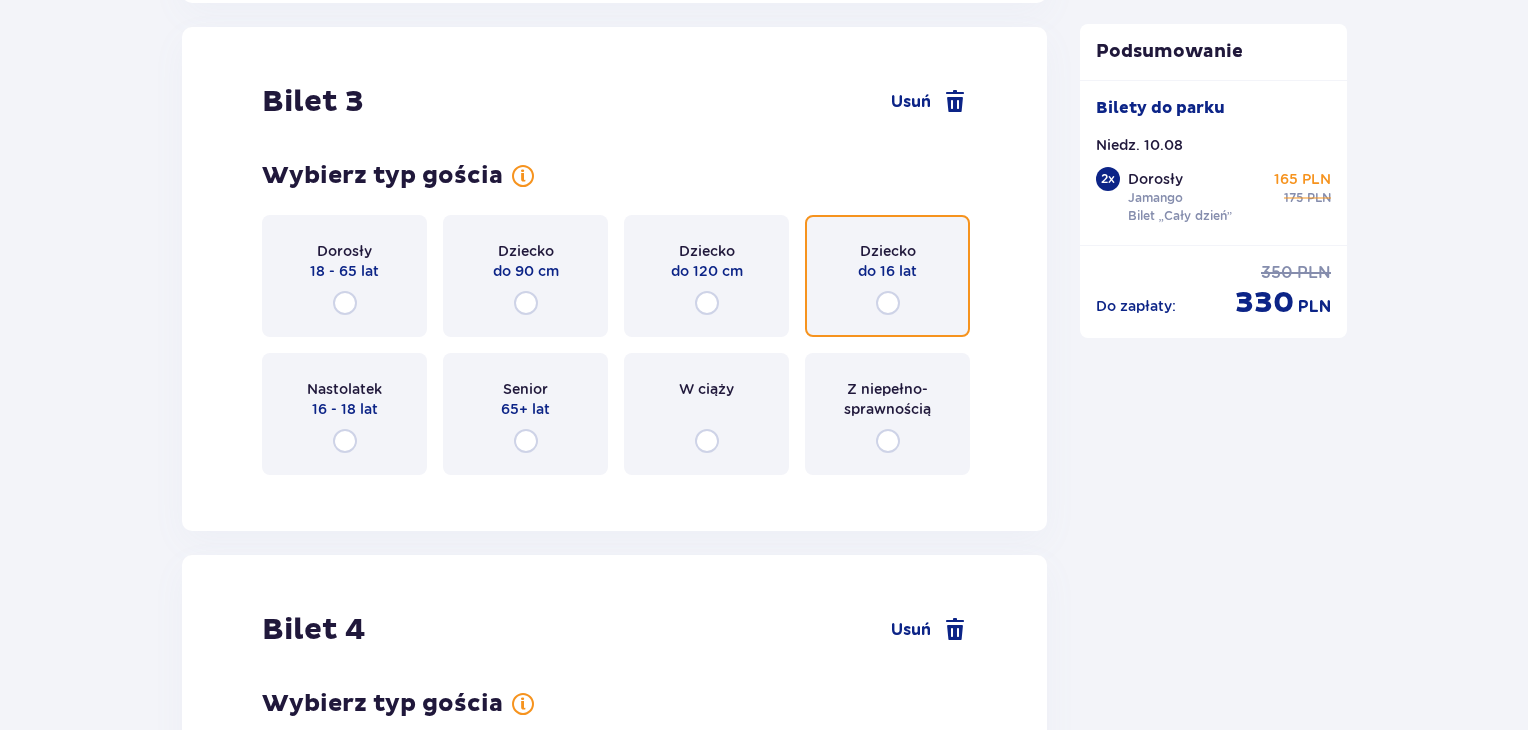 click at bounding box center (888, 303) 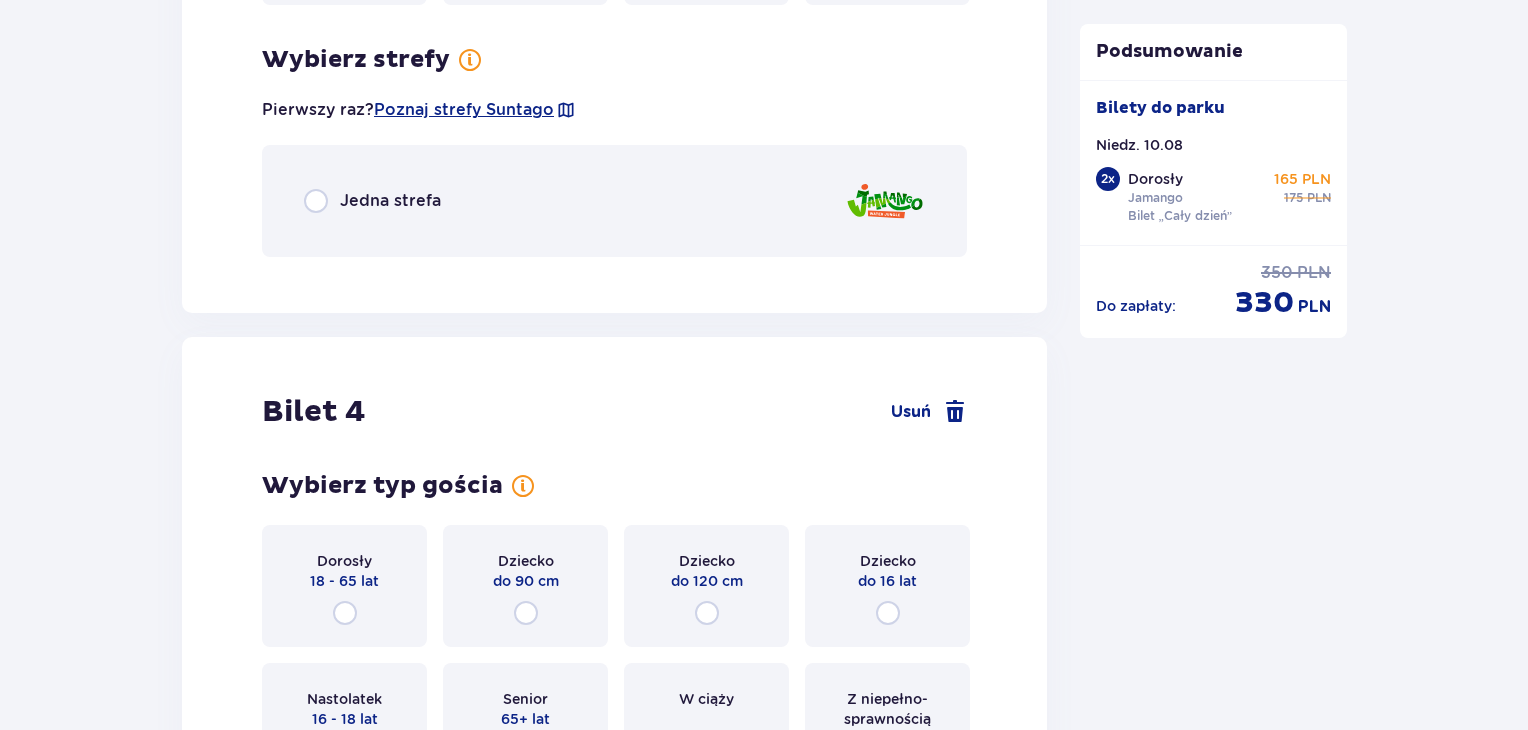 scroll, scrollTop: 4617, scrollLeft: 0, axis: vertical 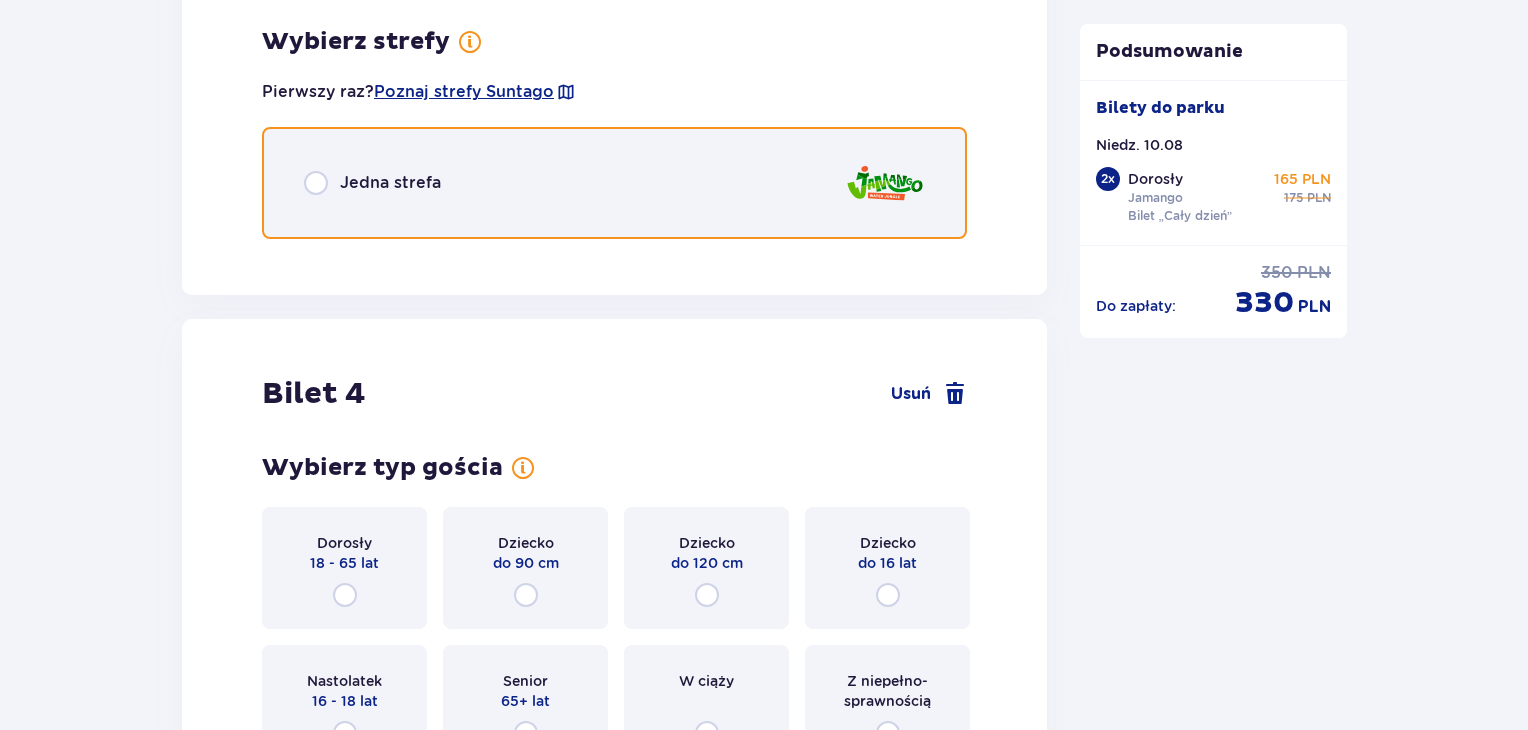 click at bounding box center [316, 183] 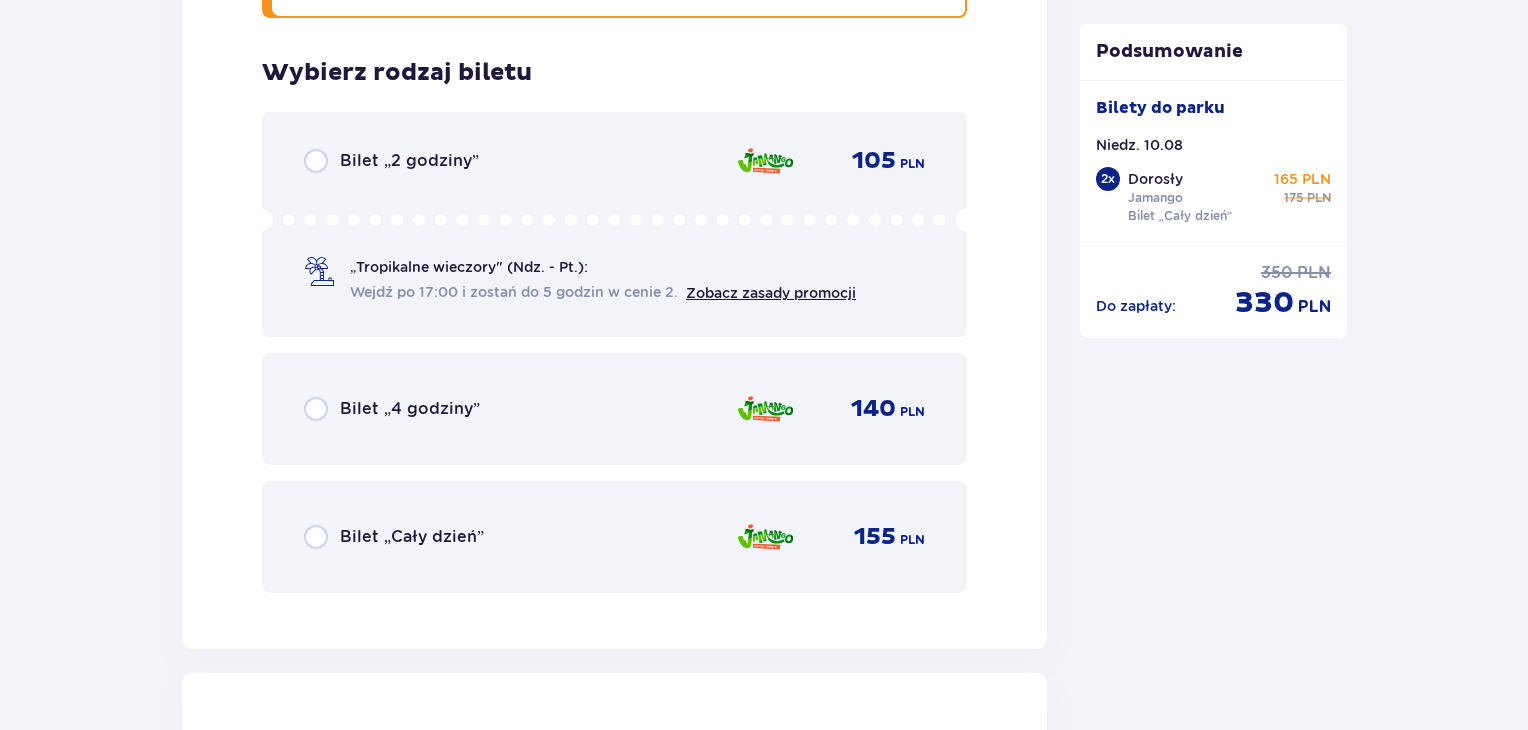 scroll, scrollTop: 4869, scrollLeft: 0, axis: vertical 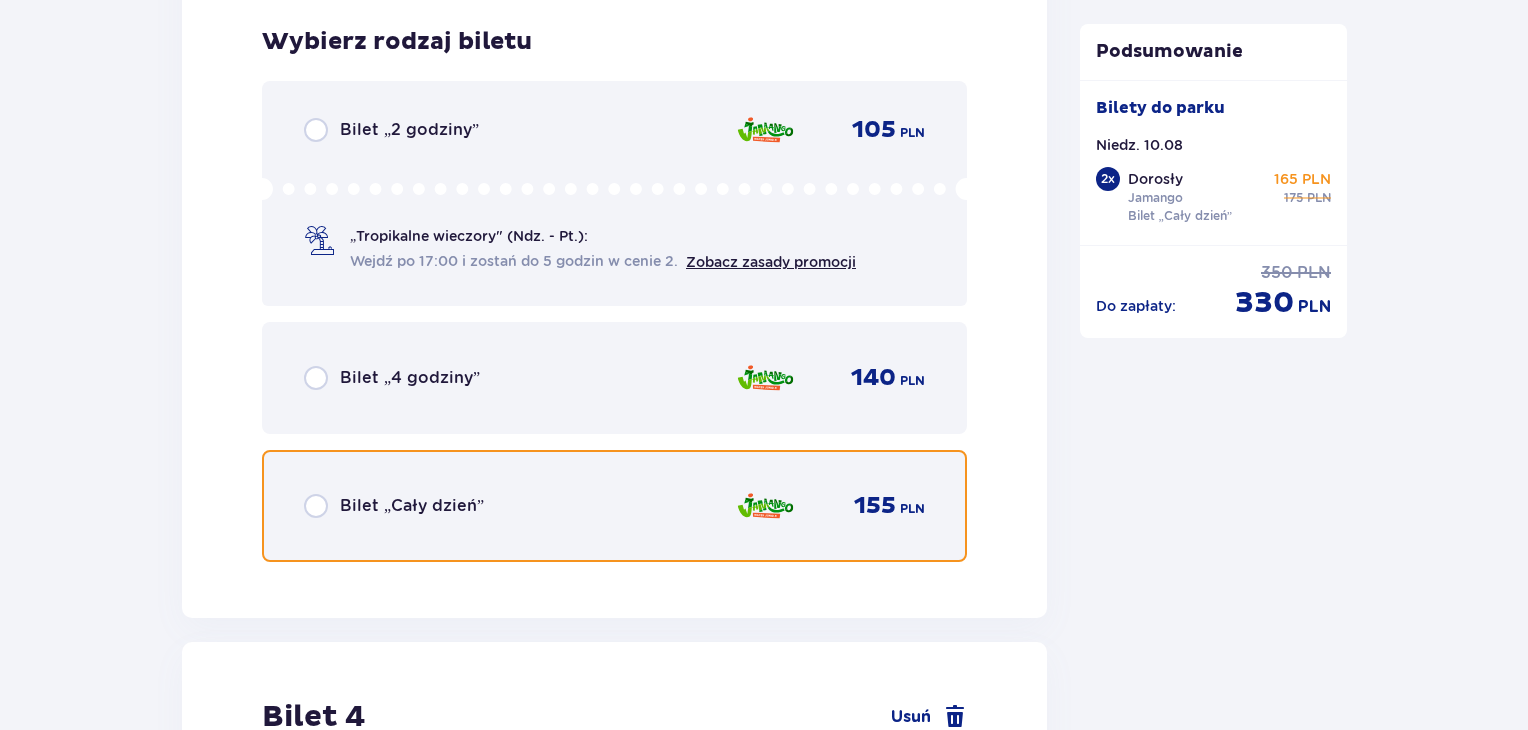 click at bounding box center (316, 506) 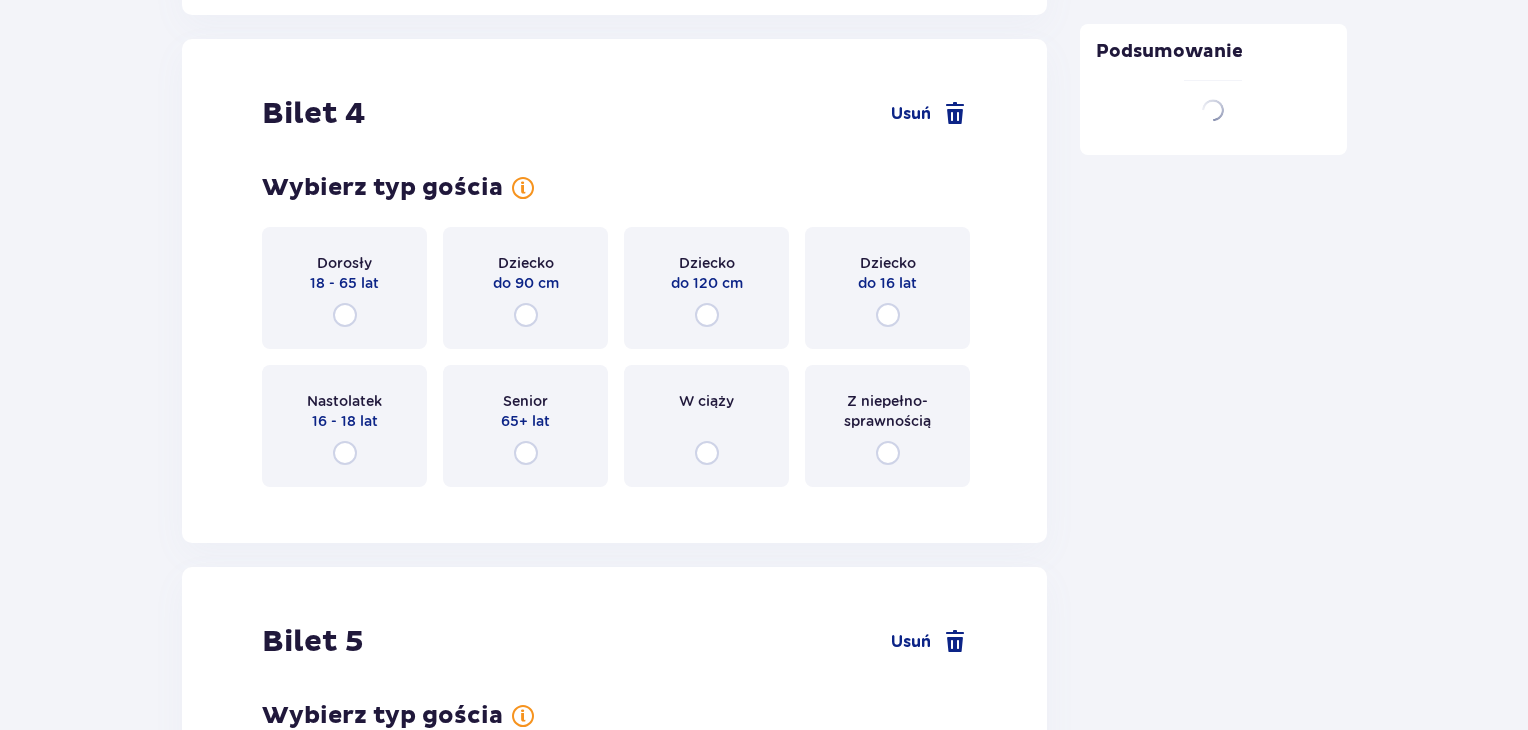 scroll, scrollTop: 5484, scrollLeft: 0, axis: vertical 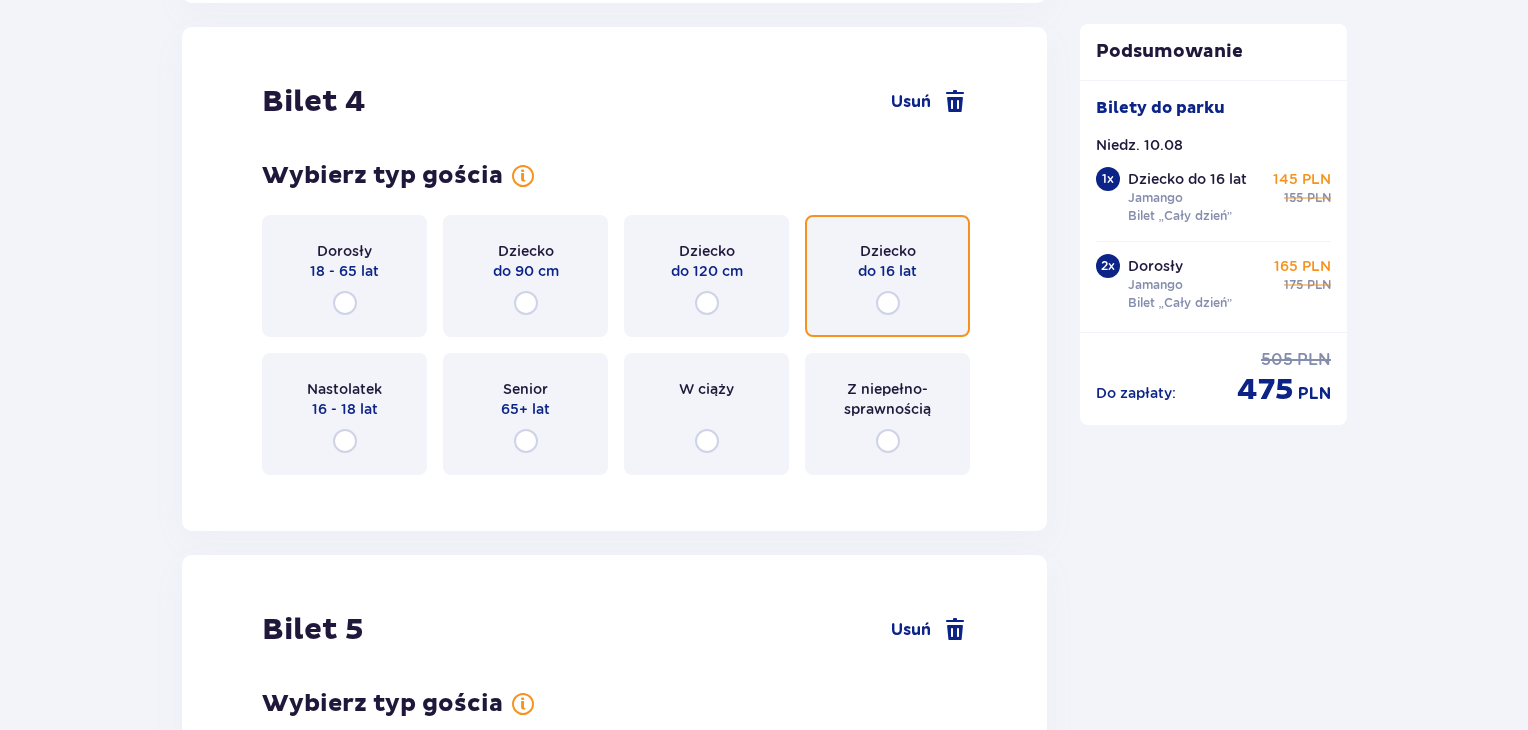 click at bounding box center [888, 303] 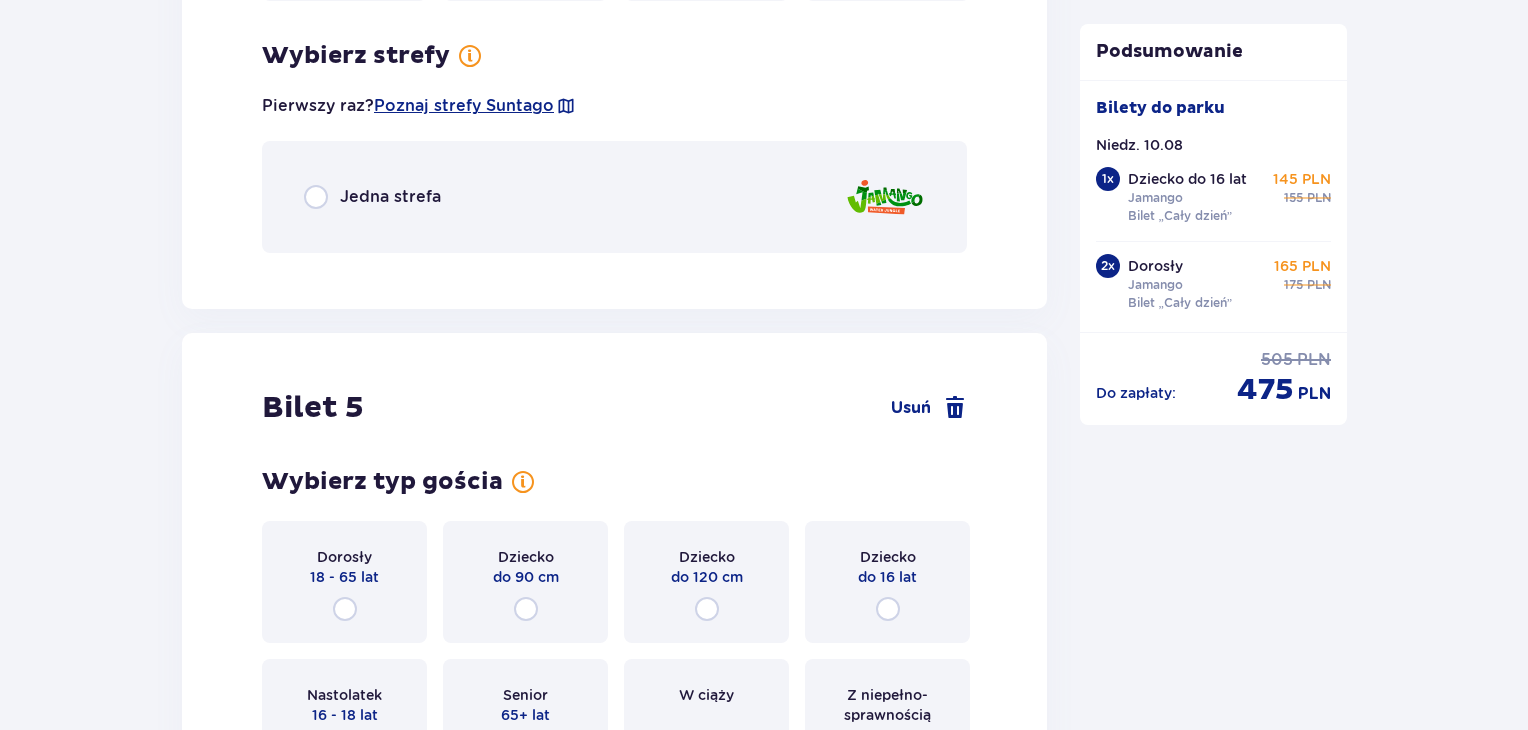scroll, scrollTop: 5972, scrollLeft: 0, axis: vertical 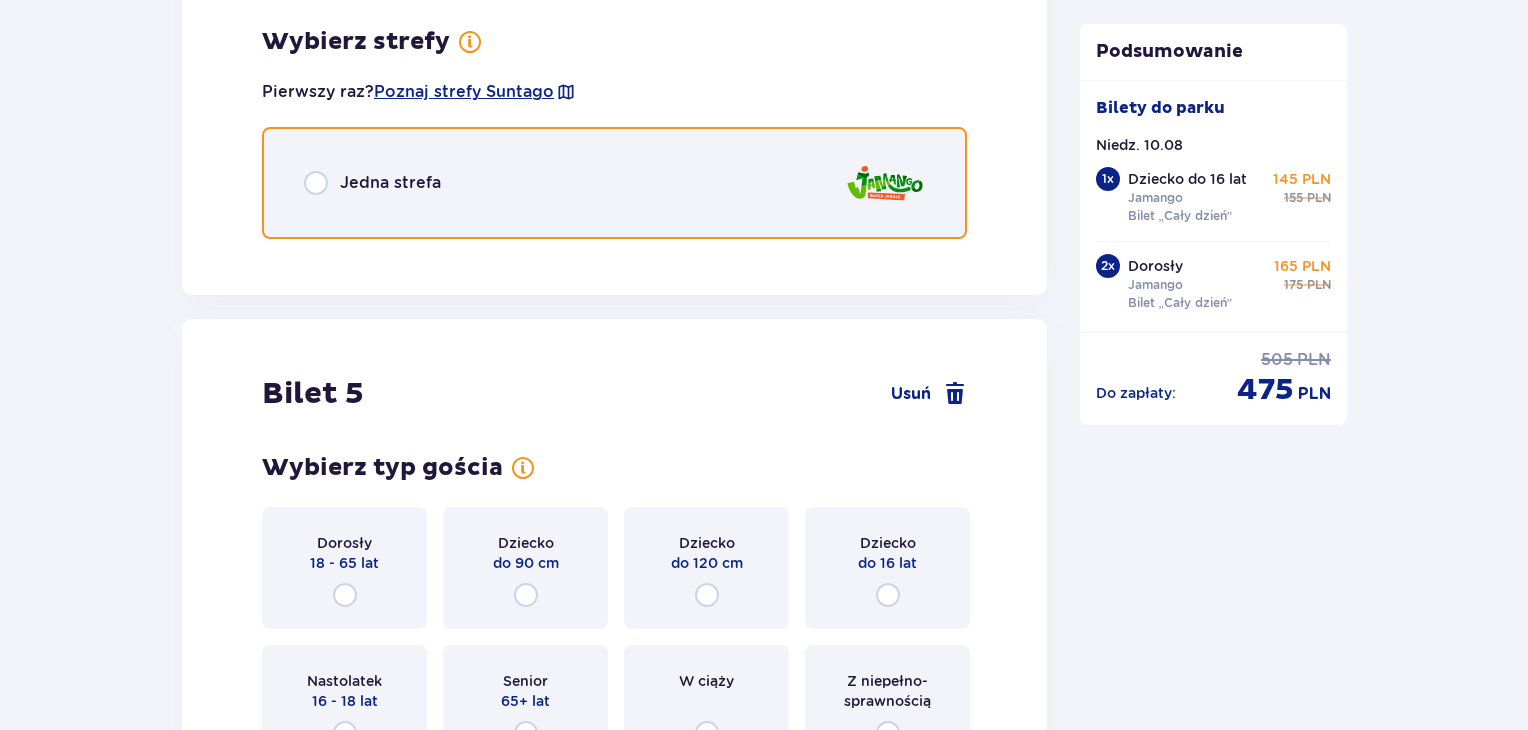 click at bounding box center (316, 183) 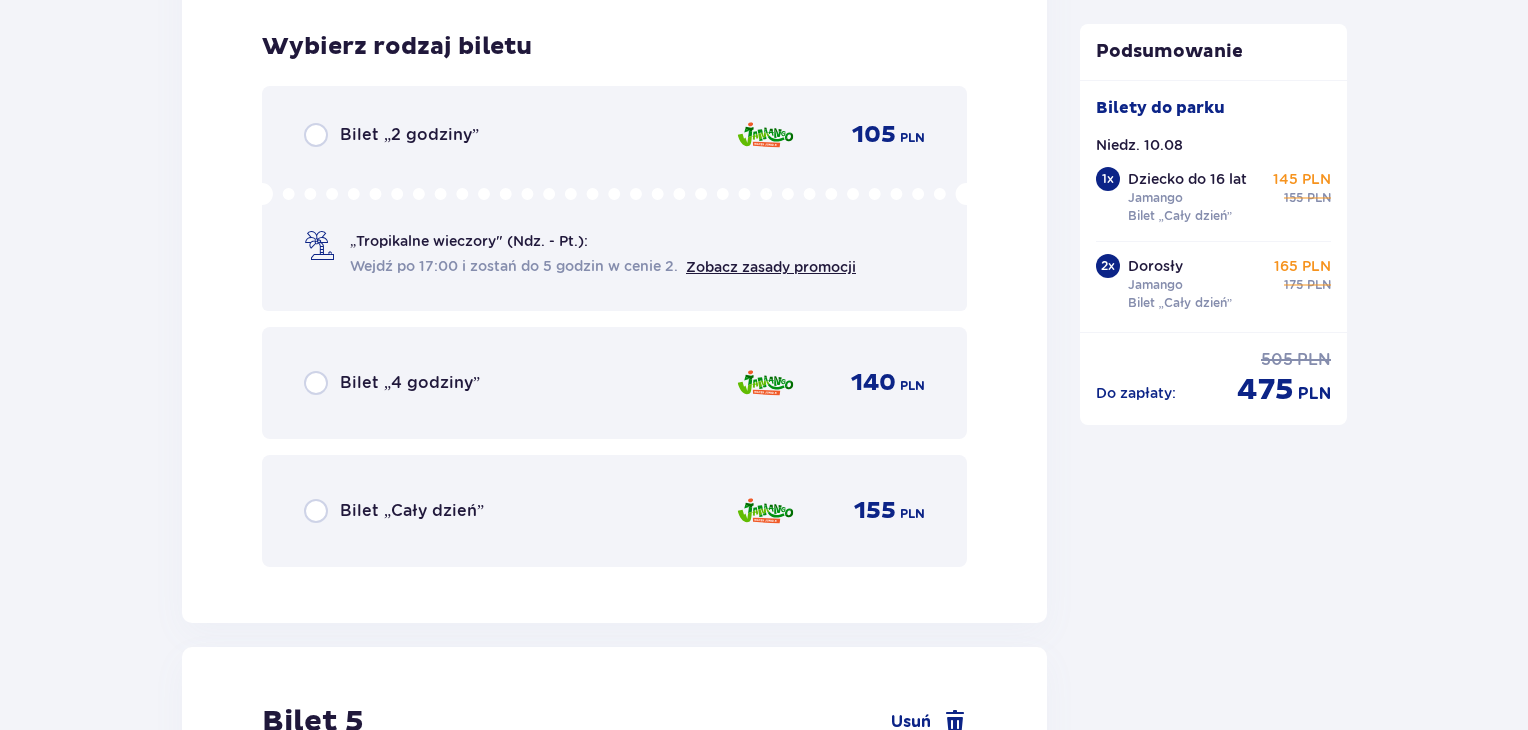 scroll, scrollTop: 6224, scrollLeft: 0, axis: vertical 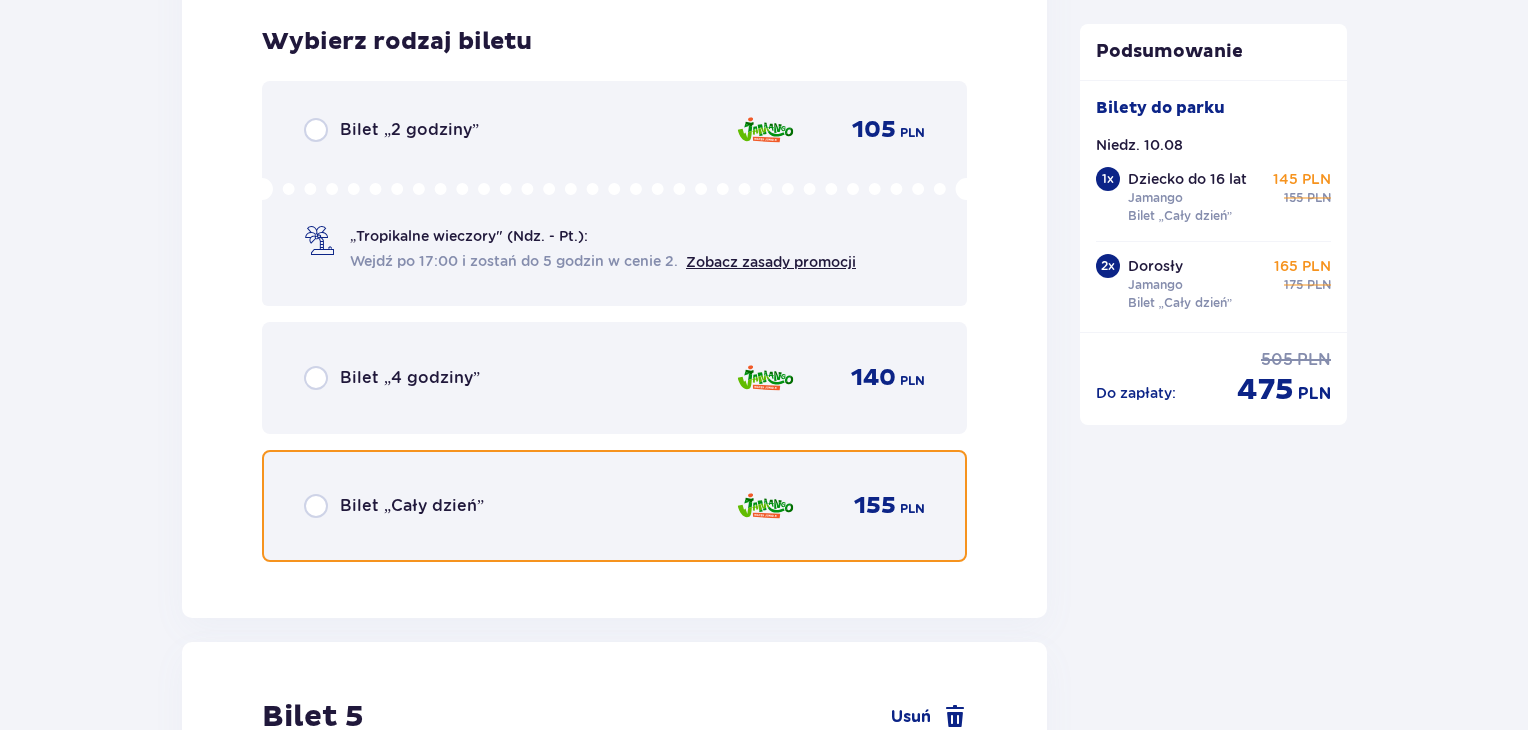 click at bounding box center (316, 506) 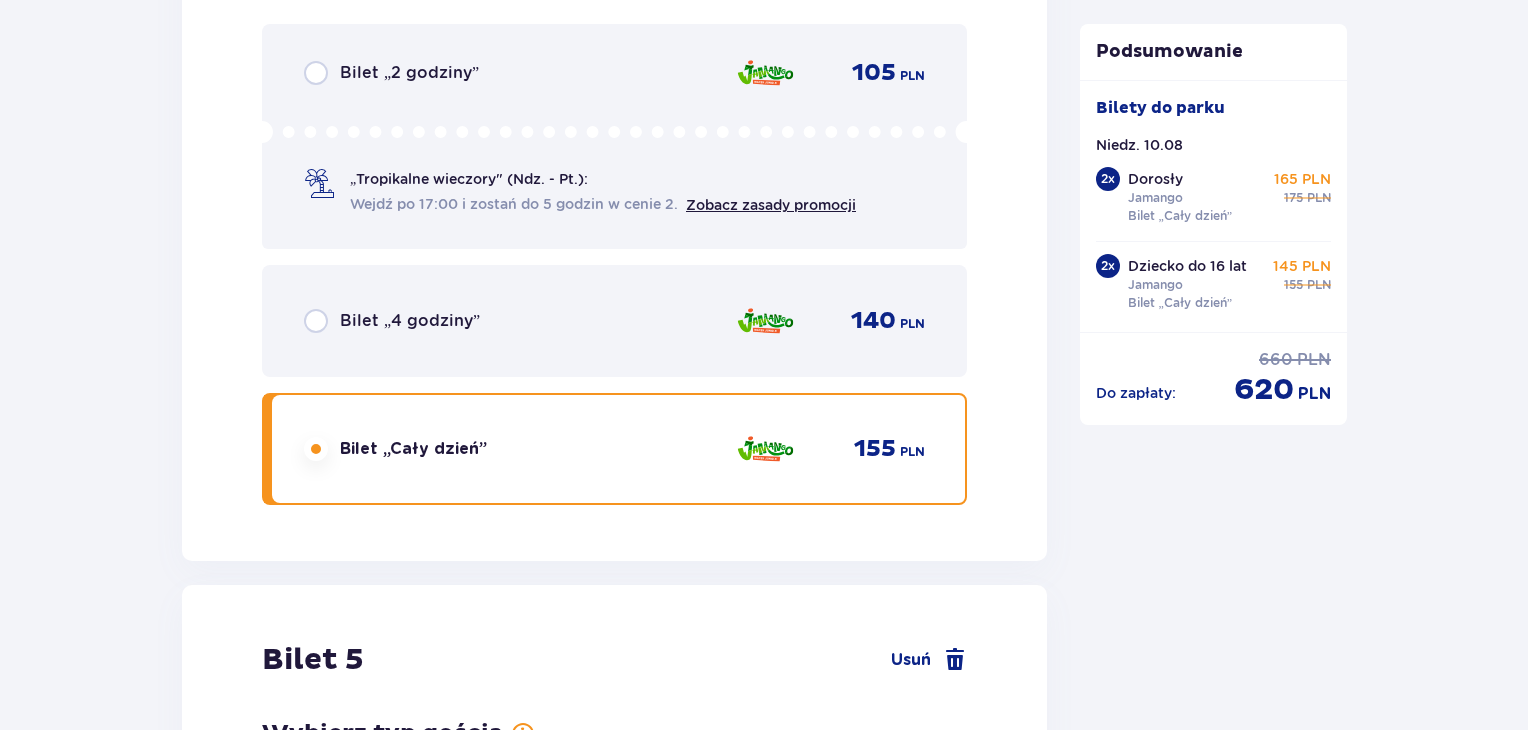 scroll, scrollTop: 6852, scrollLeft: 0, axis: vertical 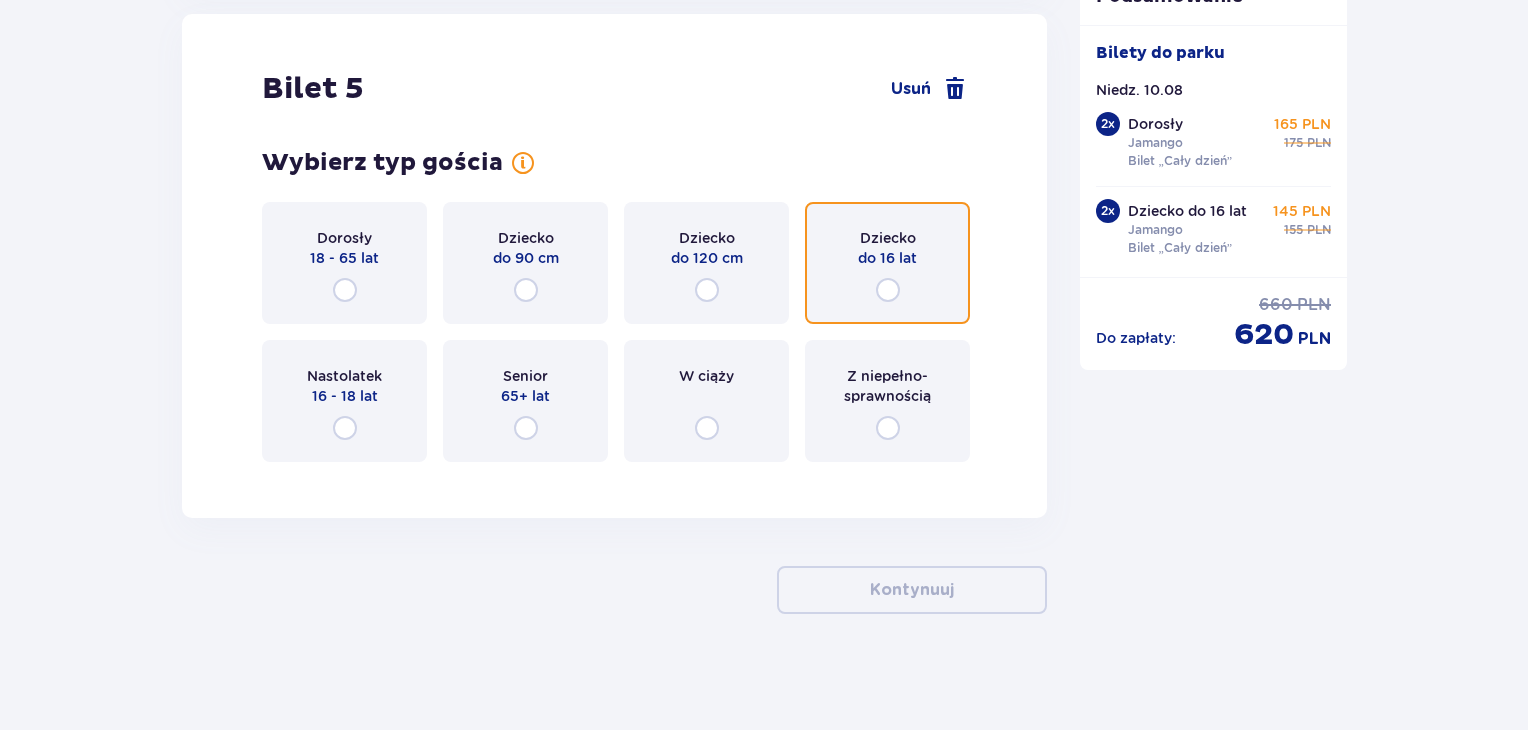 click at bounding box center (888, 290) 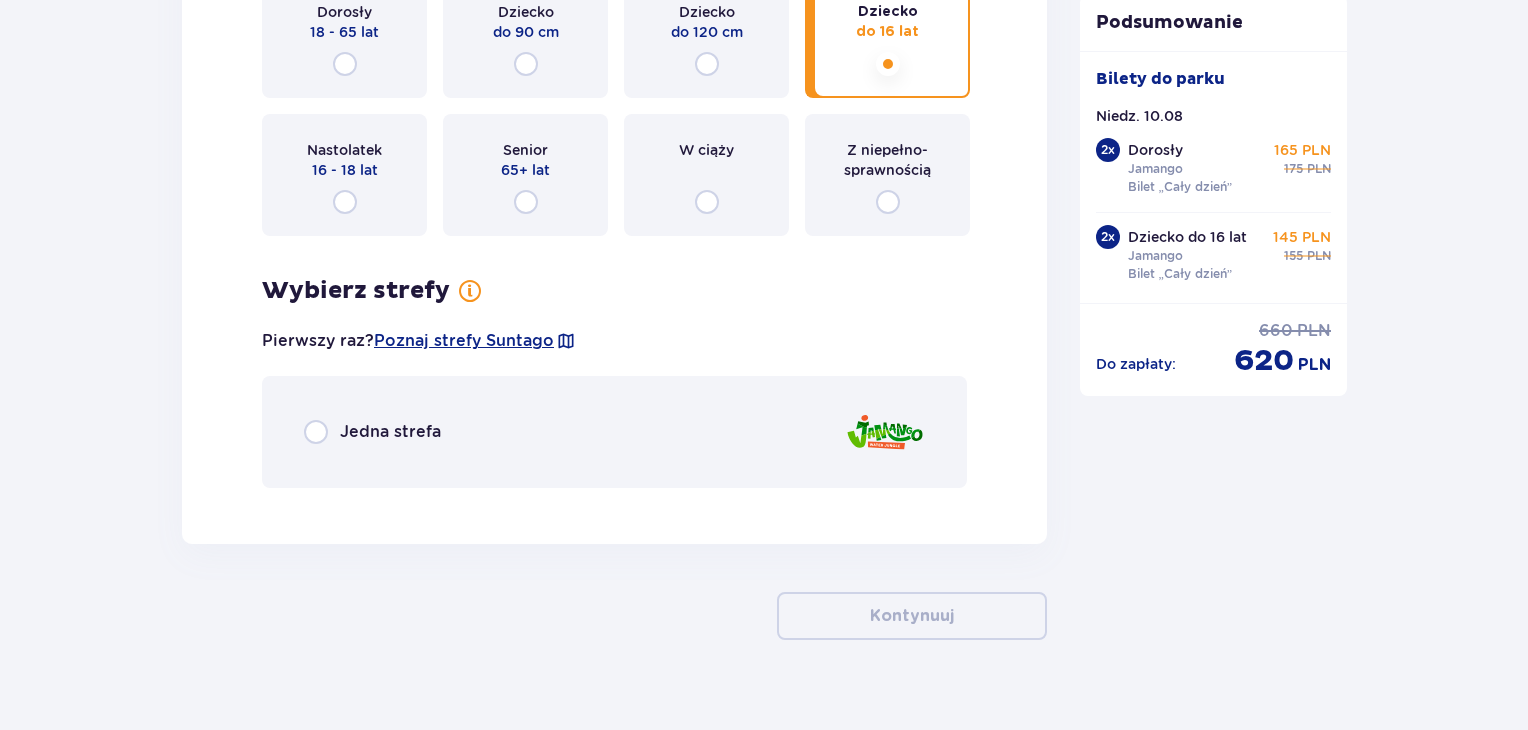 scroll, scrollTop: 7104, scrollLeft: 0, axis: vertical 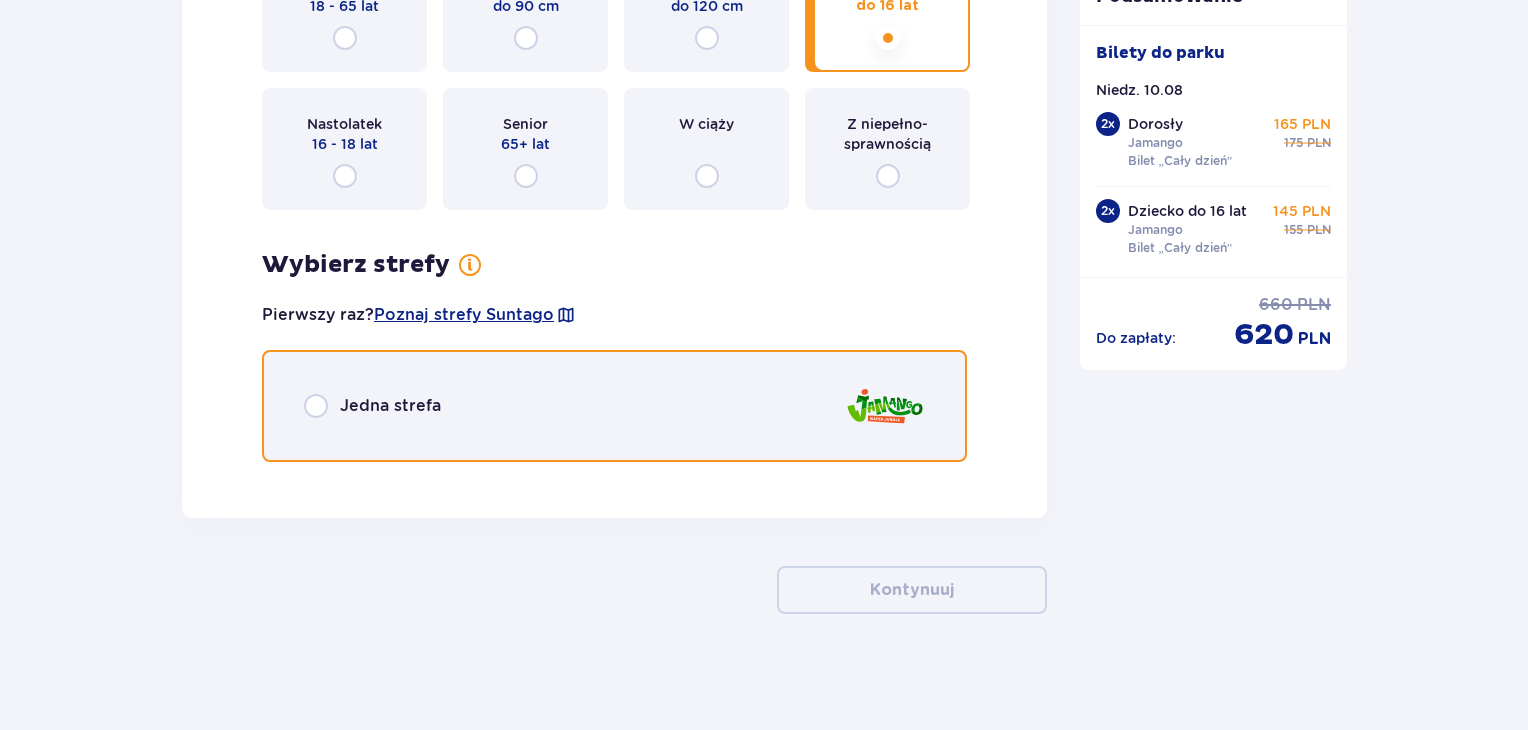 click at bounding box center (316, 406) 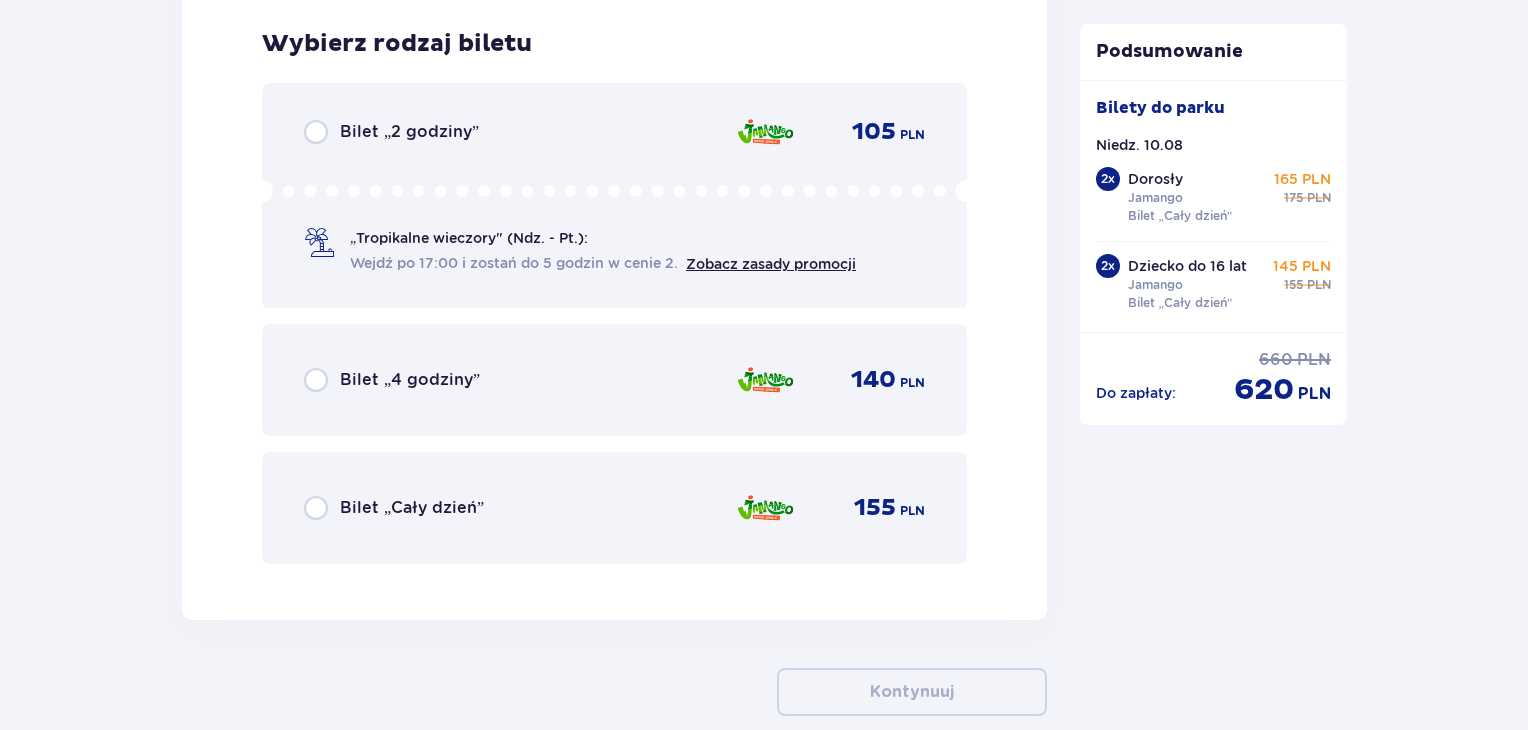 scroll, scrollTop: 7578, scrollLeft: 0, axis: vertical 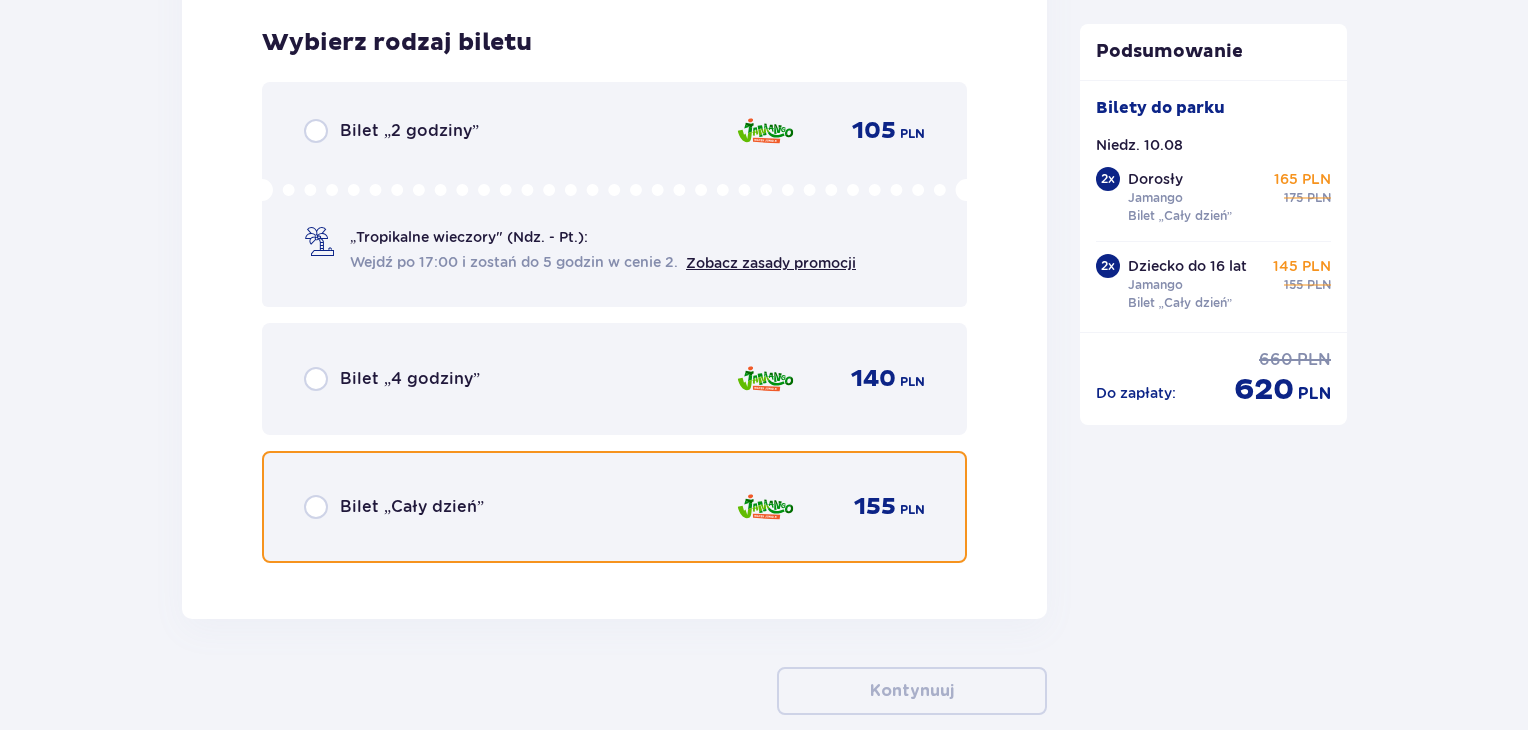 click at bounding box center (316, 507) 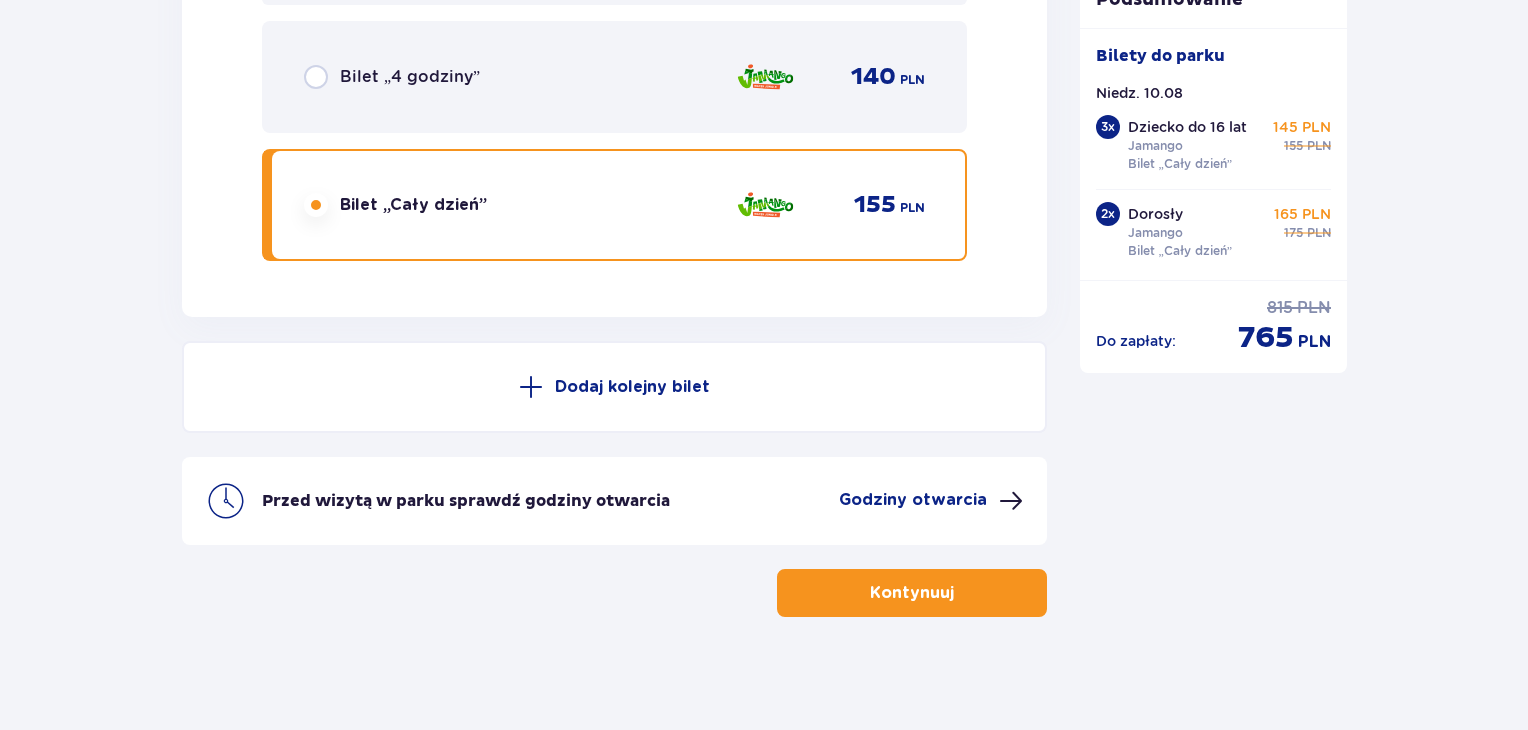 scroll, scrollTop: 7881, scrollLeft: 0, axis: vertical 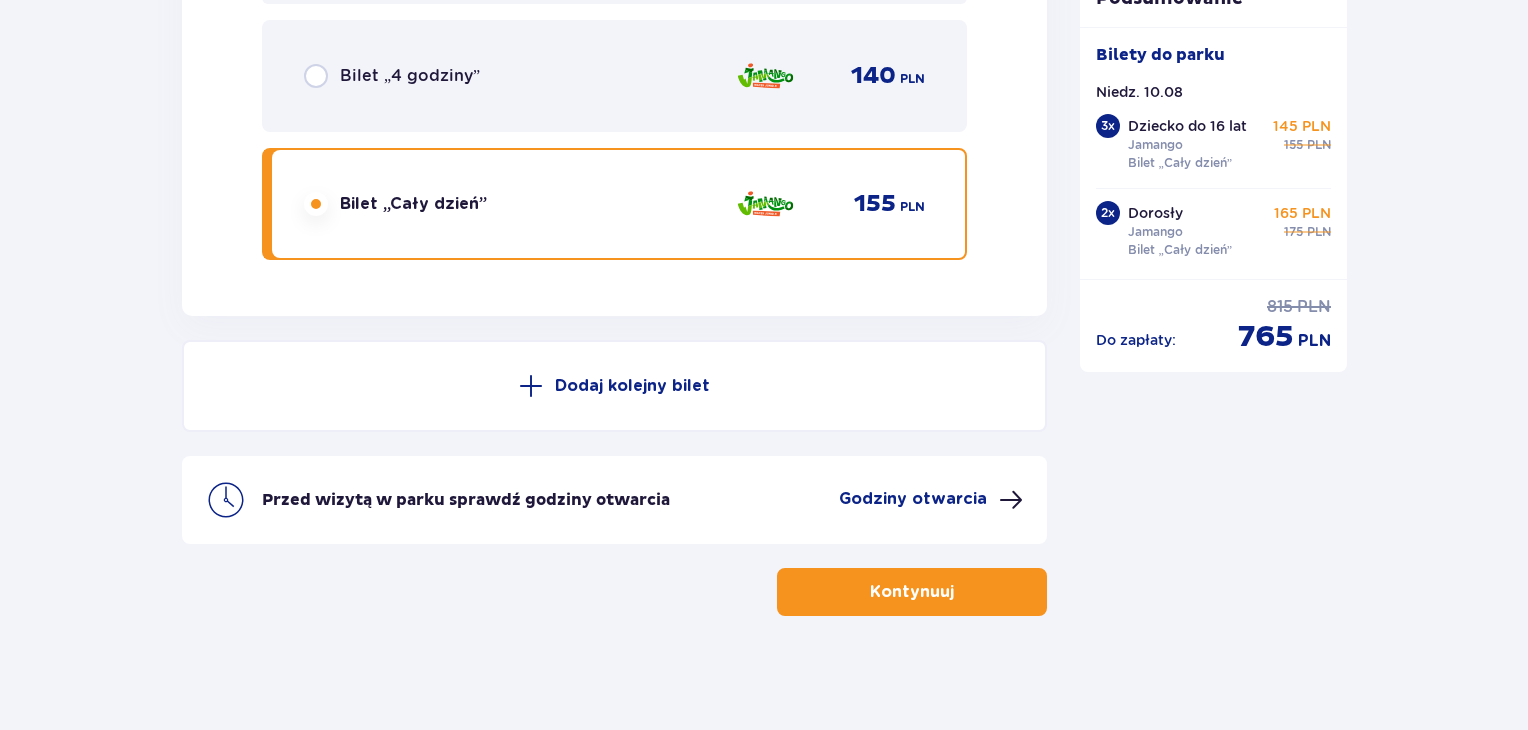 click at bounding box center [958, 592] 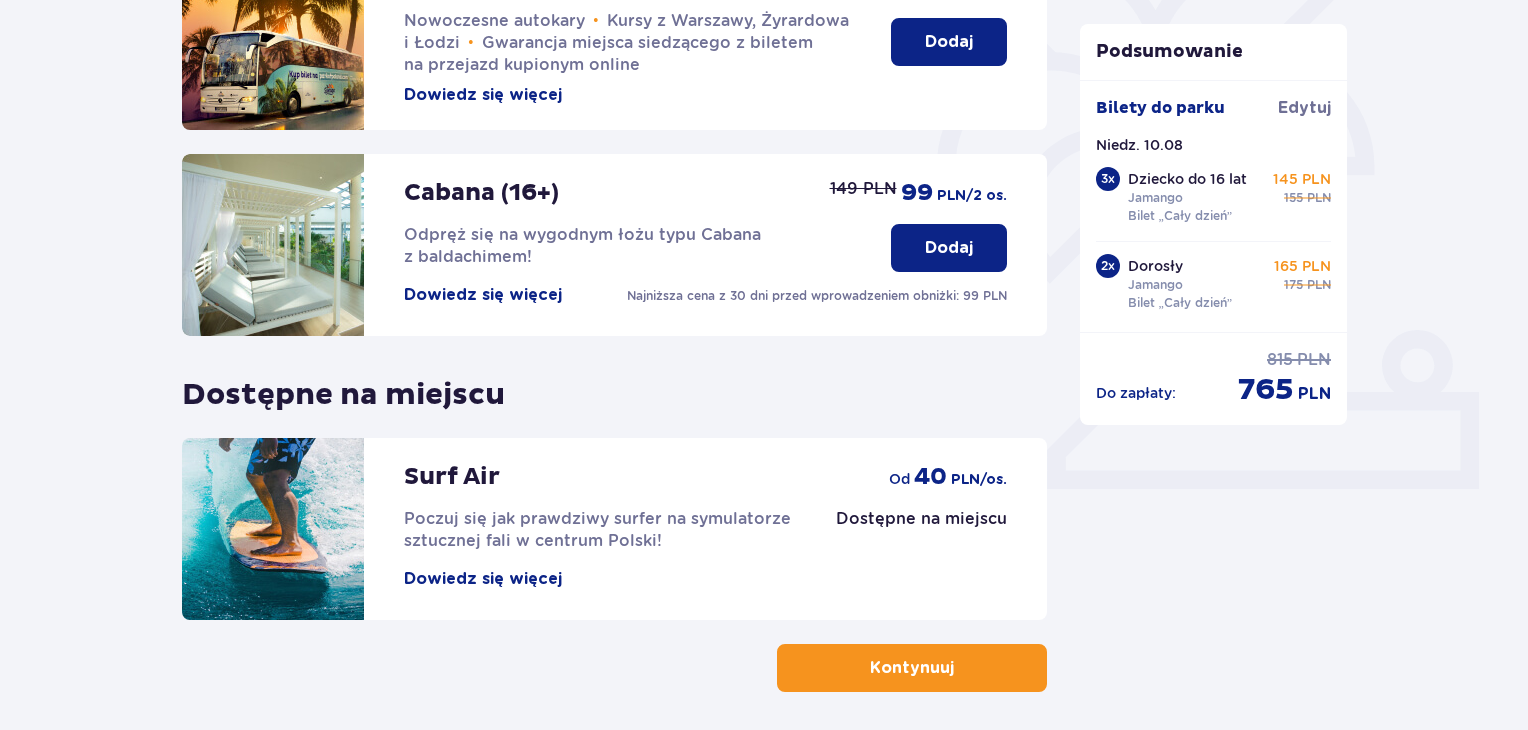 scroll, scrollTop: 626, scrollLeft: 0, axis: vertical 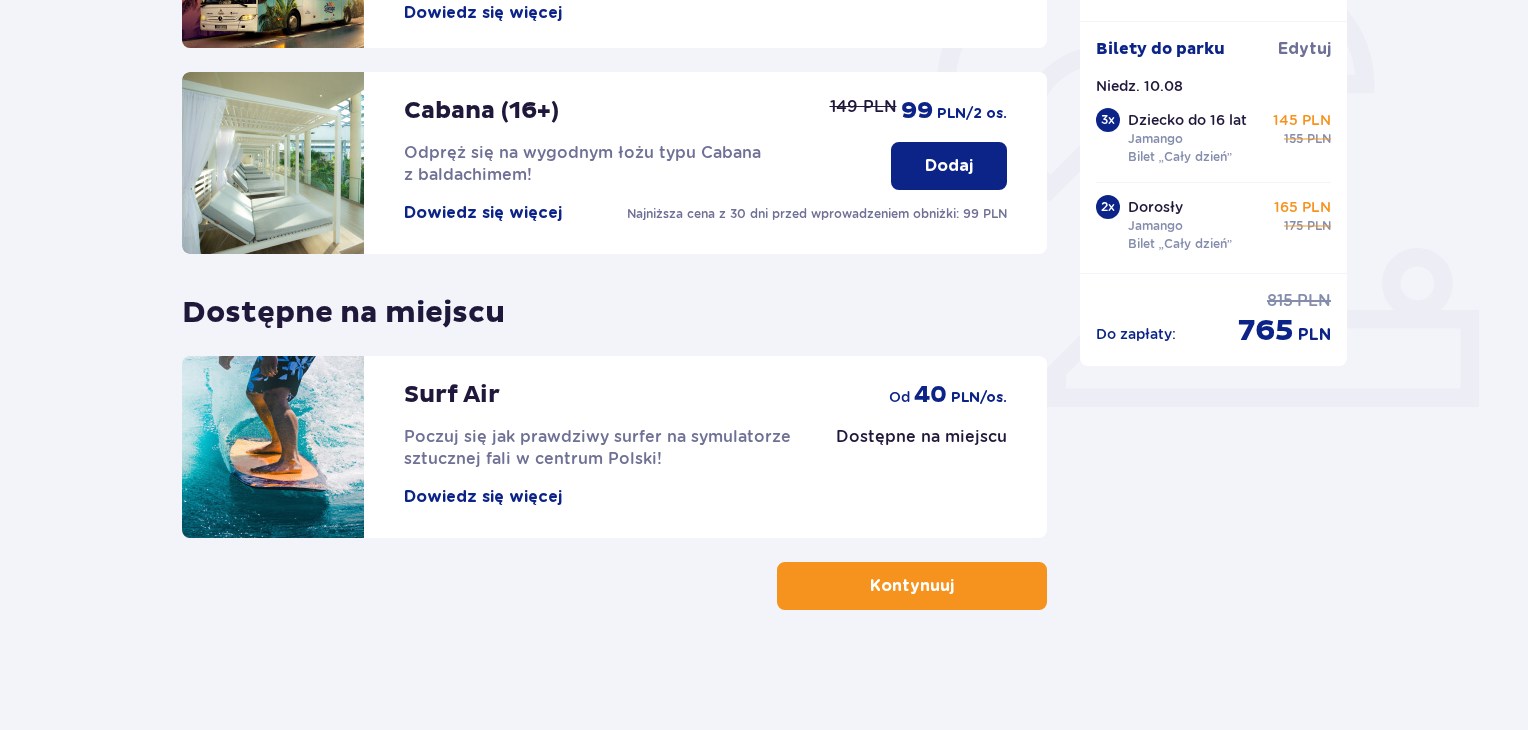 click on "Kontynuuj" at bounding box center [912, 586] 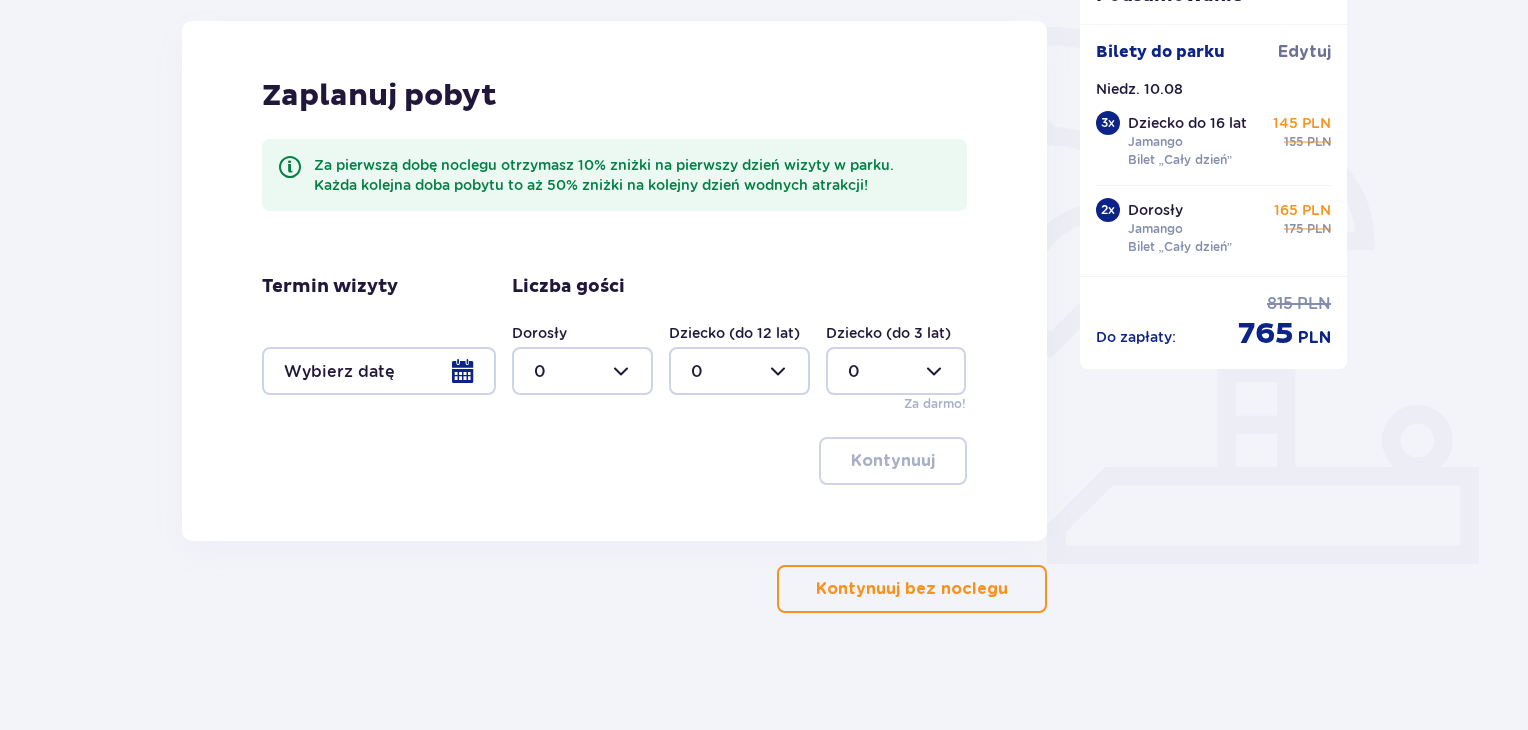scroll, scrollTop: 472, scrollLeft: 0, axis: vertical 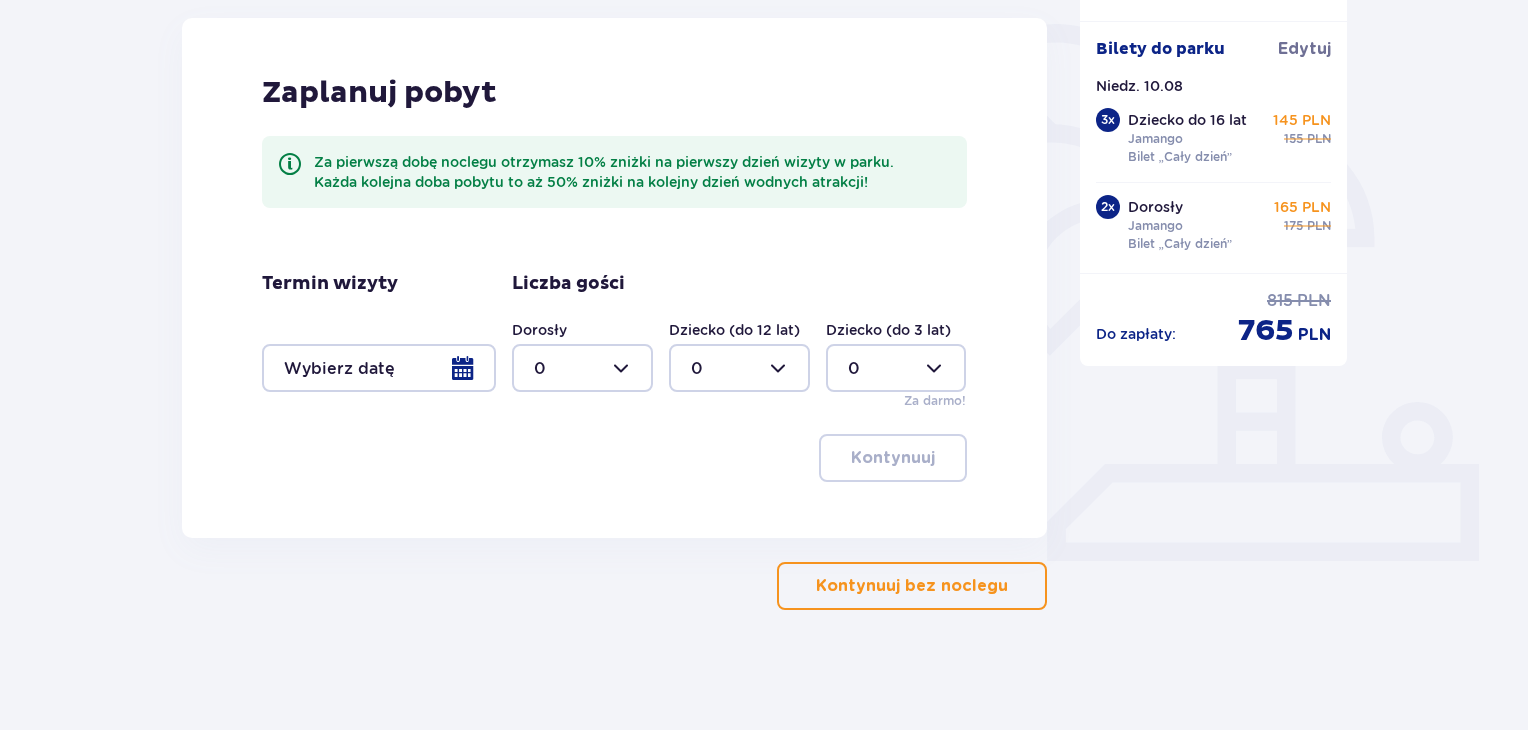 click on "Kontynuuj bez noclegu" at bounding box center (912, 586) 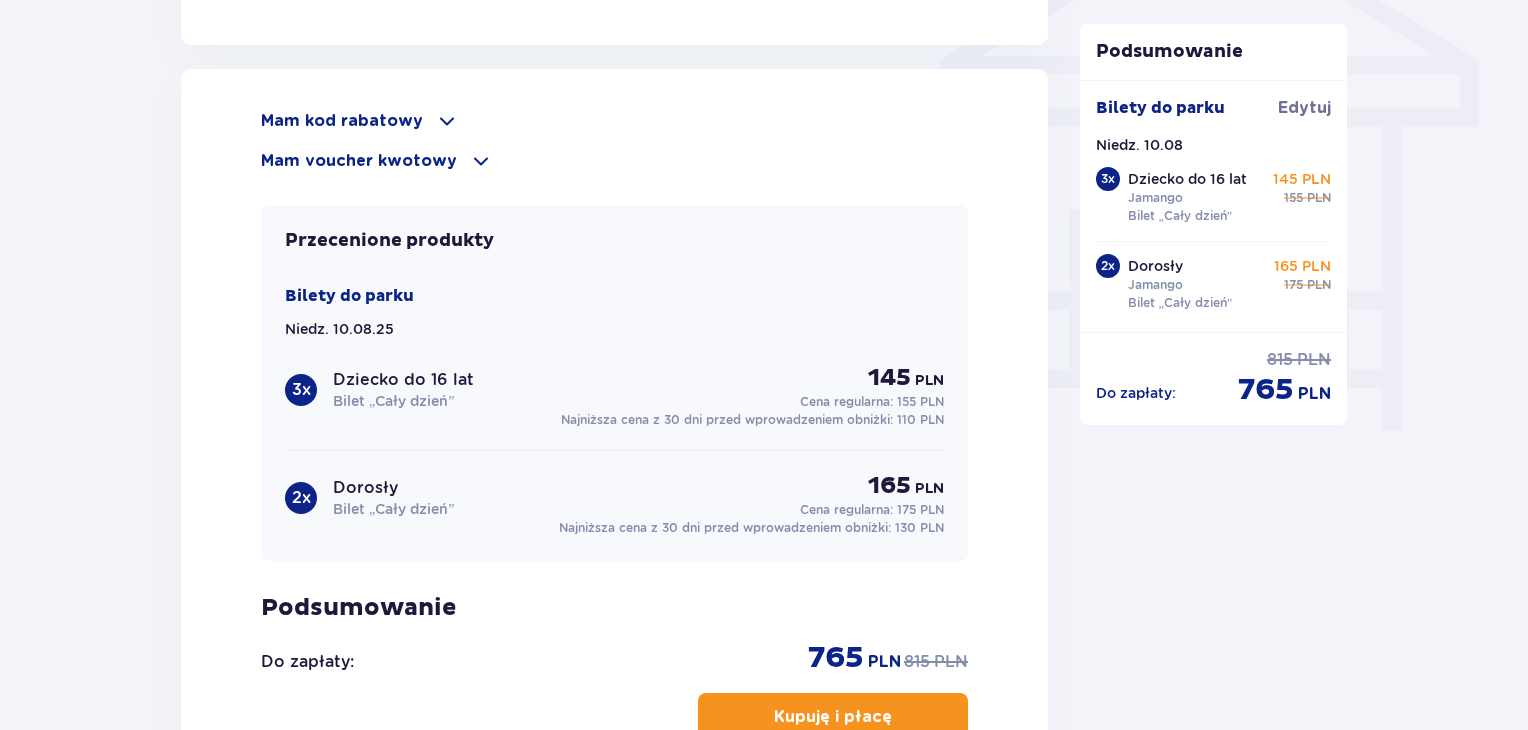 scroll, scrollTop: 1626, scrollLeft: 0, axis: vertical 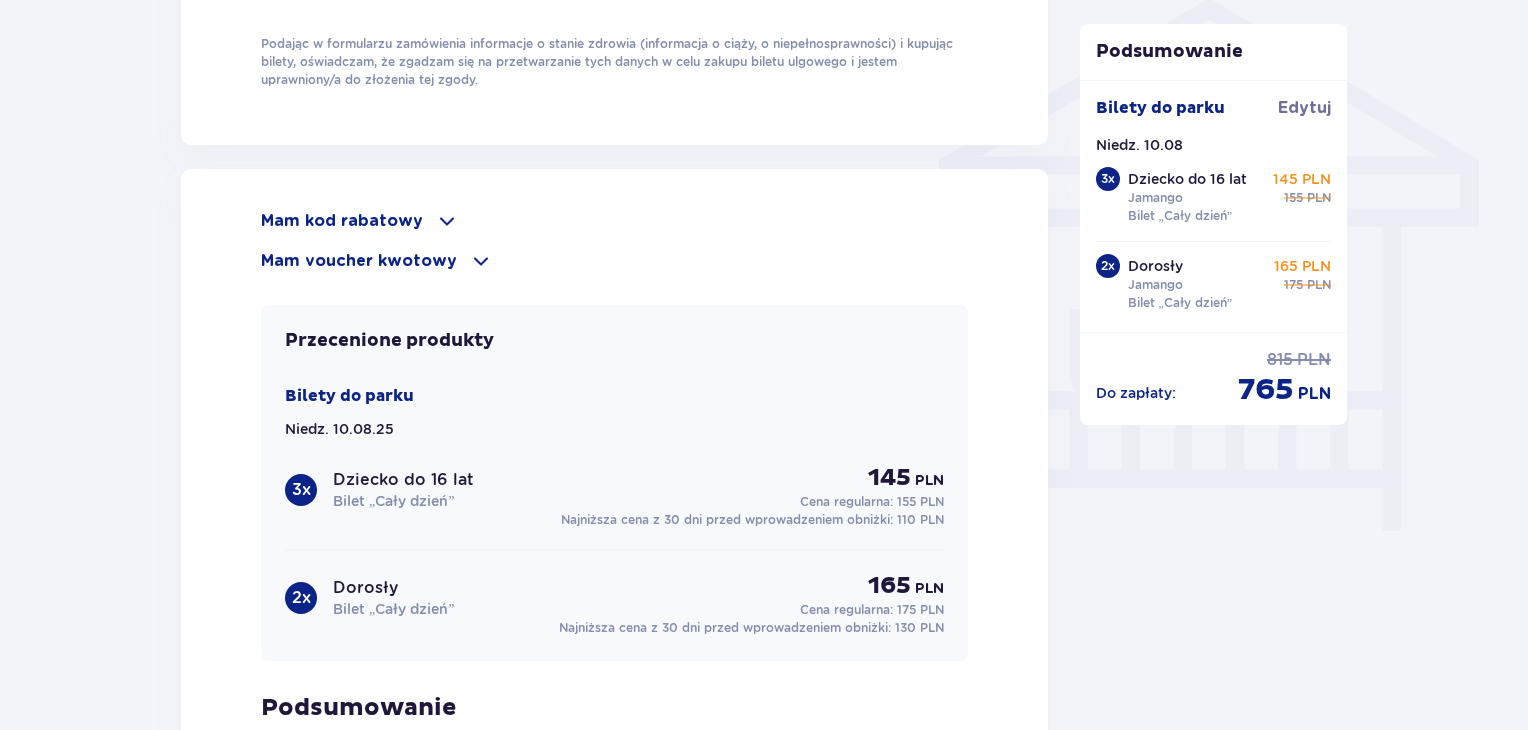 click at bounding box center (481, 261) 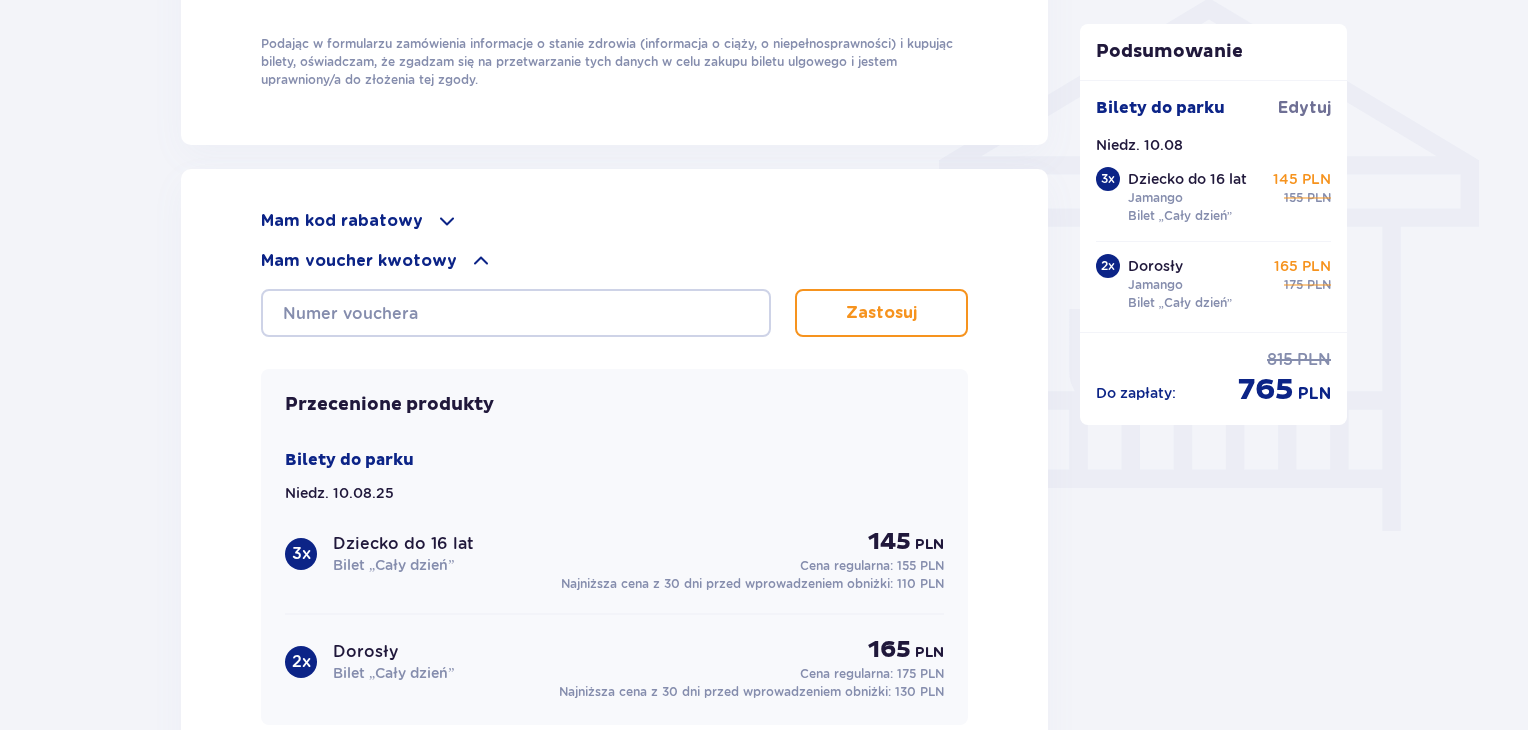 click at bounding box center [447, 221] 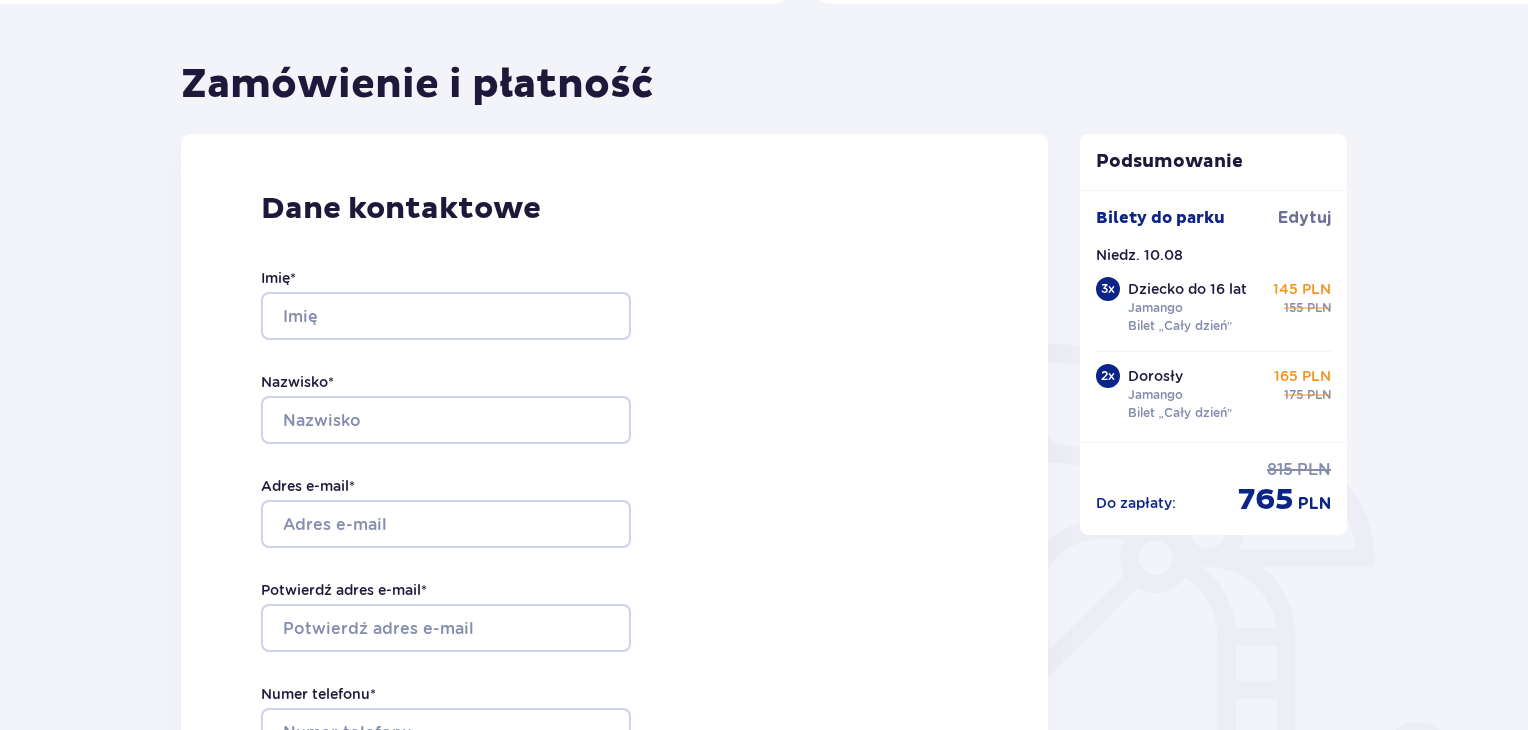 scroll, scrollTop: 0, scrollLeft: 0, axis: both 